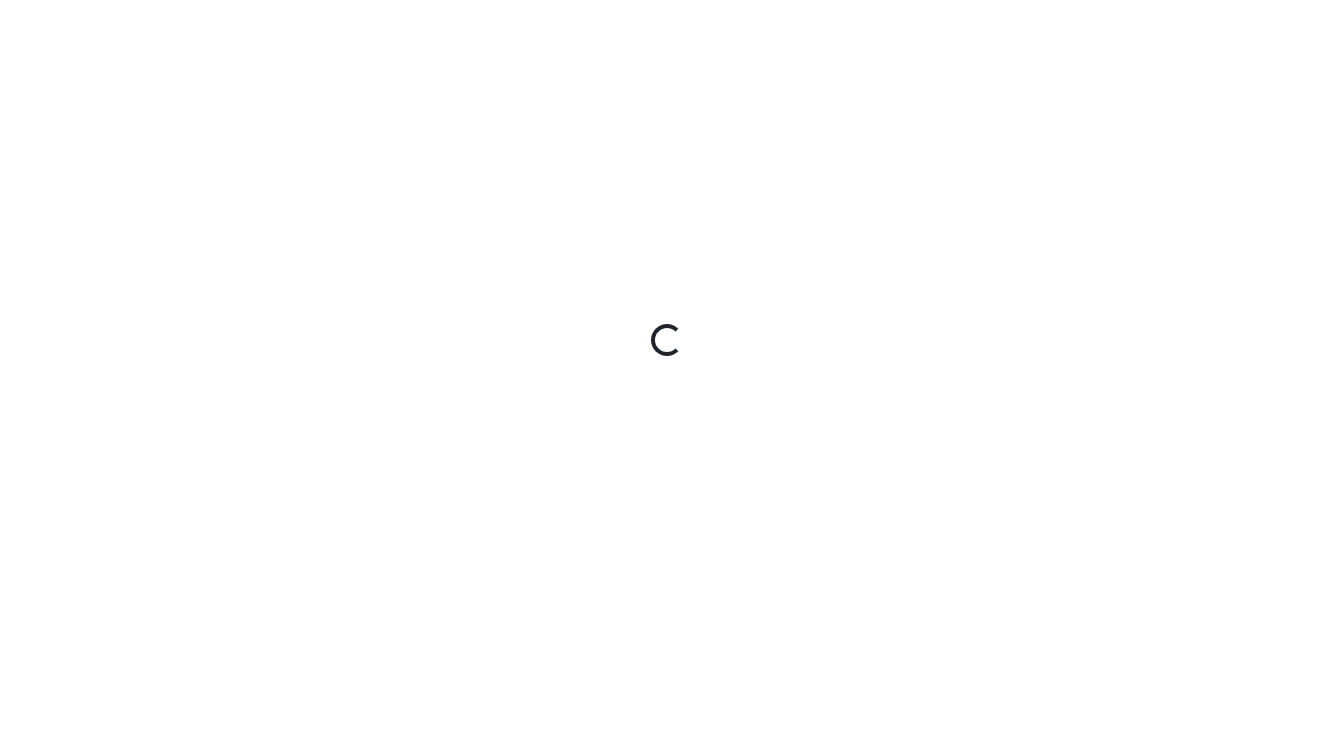 scroll, scrollTop: 0, scrollLeft: 0, axis: both 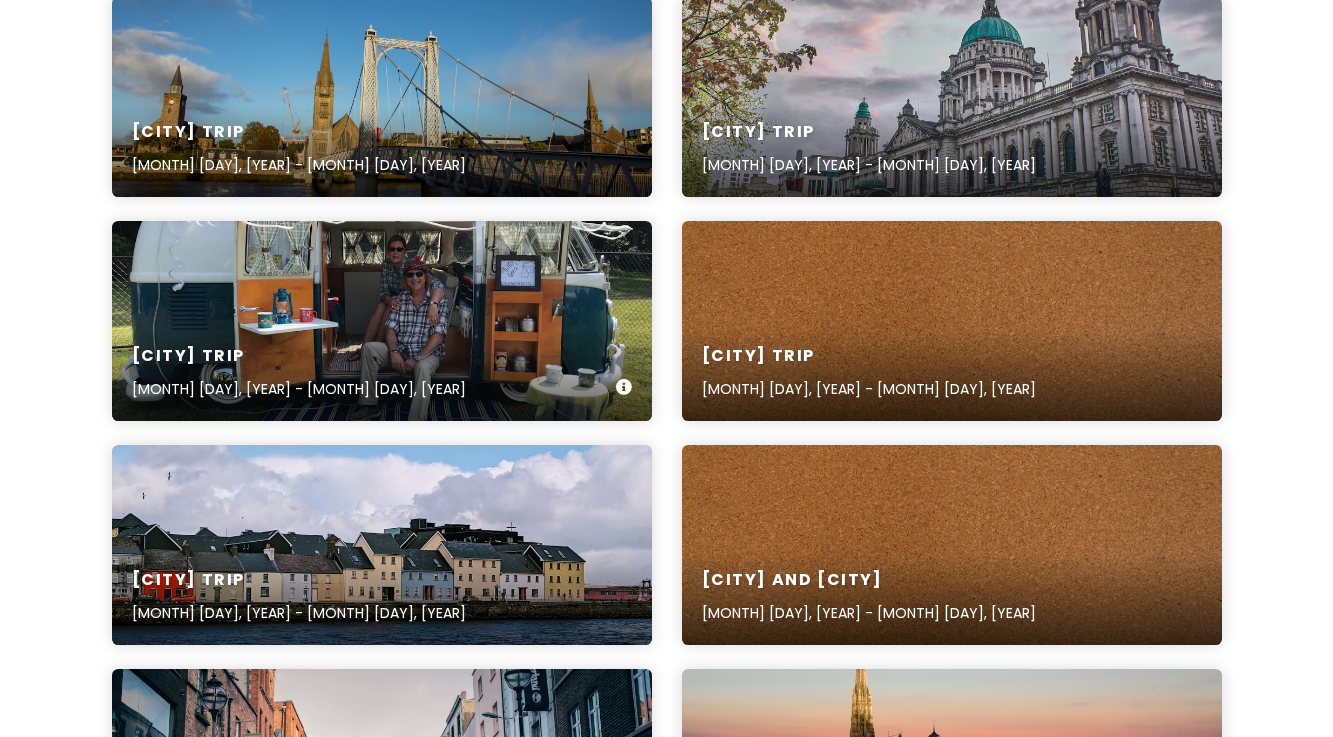 click on "[CITY] Trip [MONTH] [DAY], [YEAR] - [MONTH] [DAY], [YEAR]" at bounding box center [382, 321] 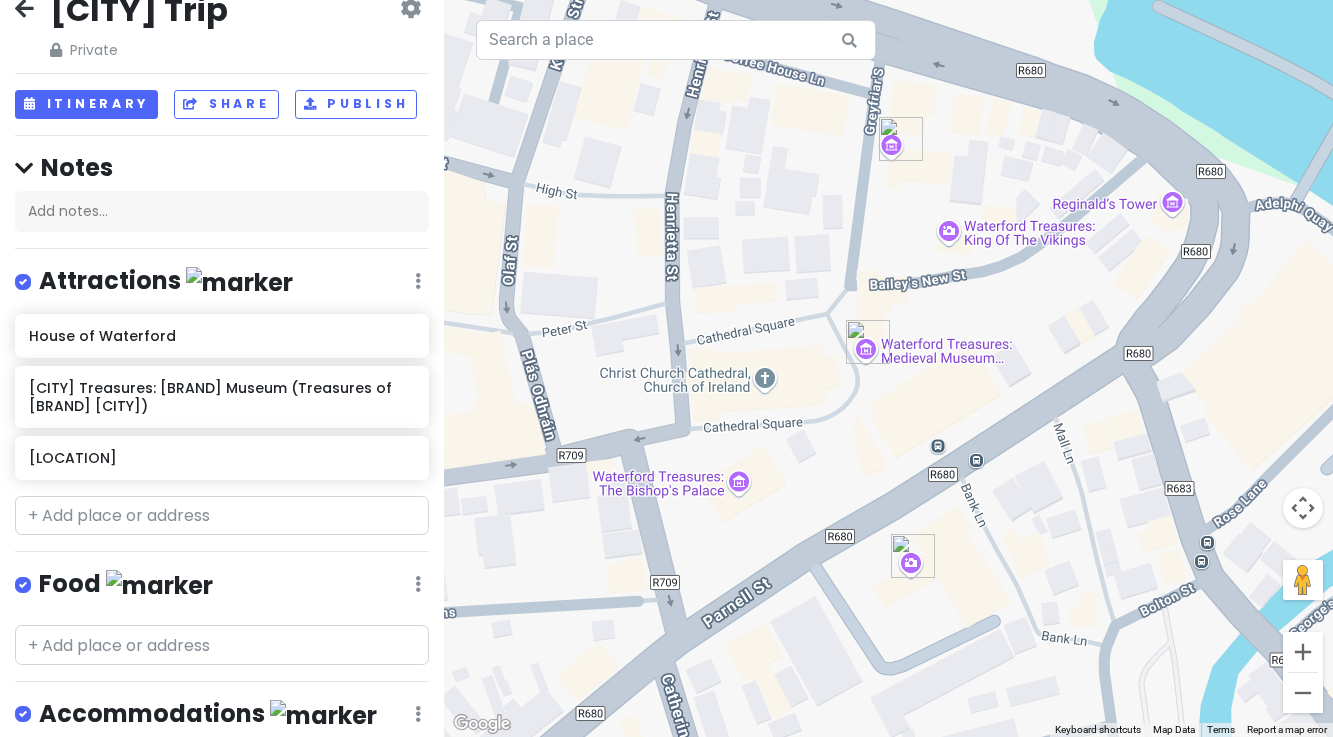 scroll, scrollTop: 0, scrollLeft: 0, axis: both 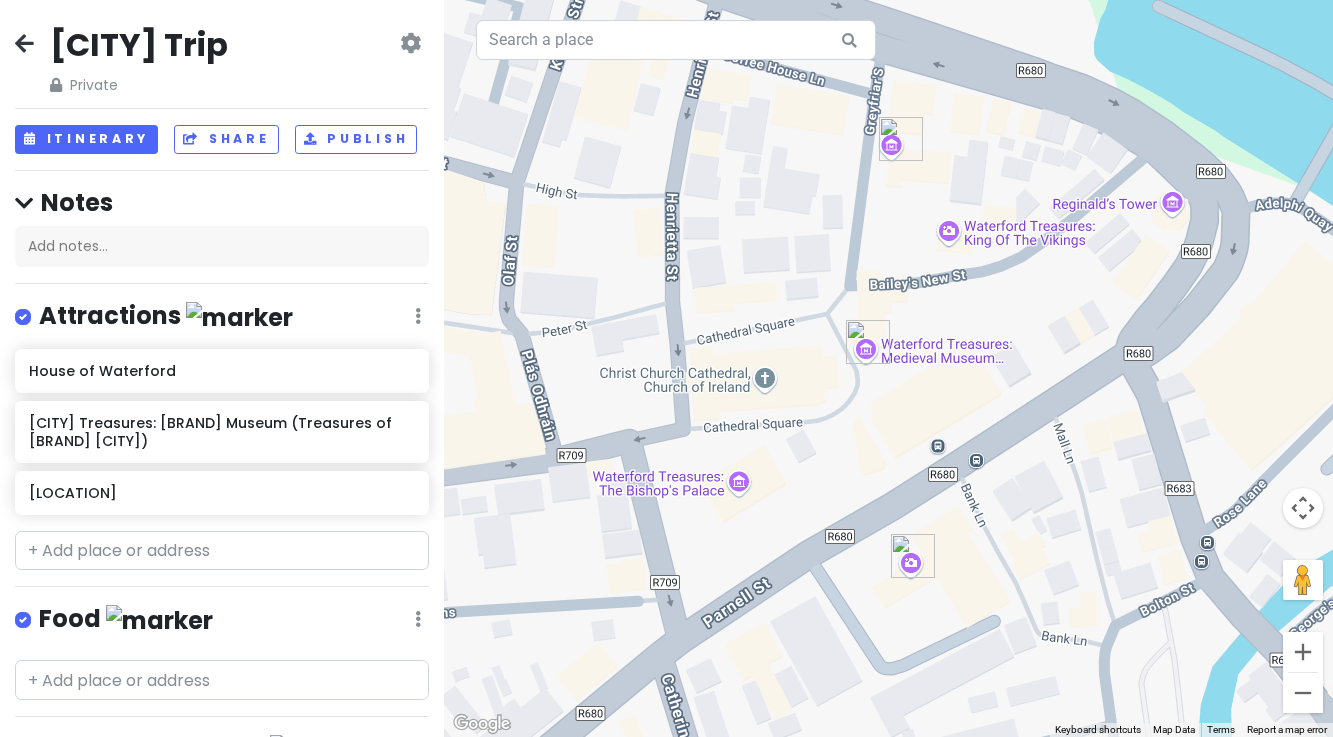 click at bounding box center (410, 43) 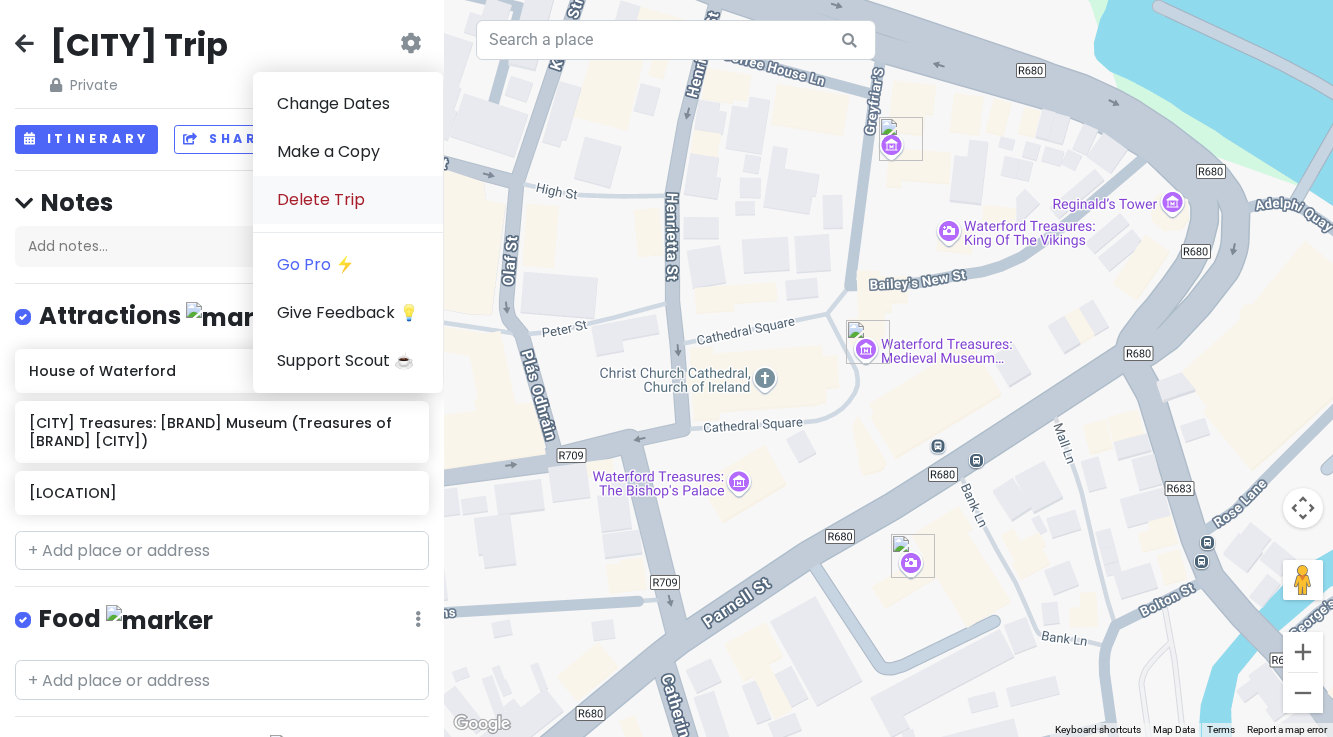 click on "Delete Trip" at bounding box center (348, 200) 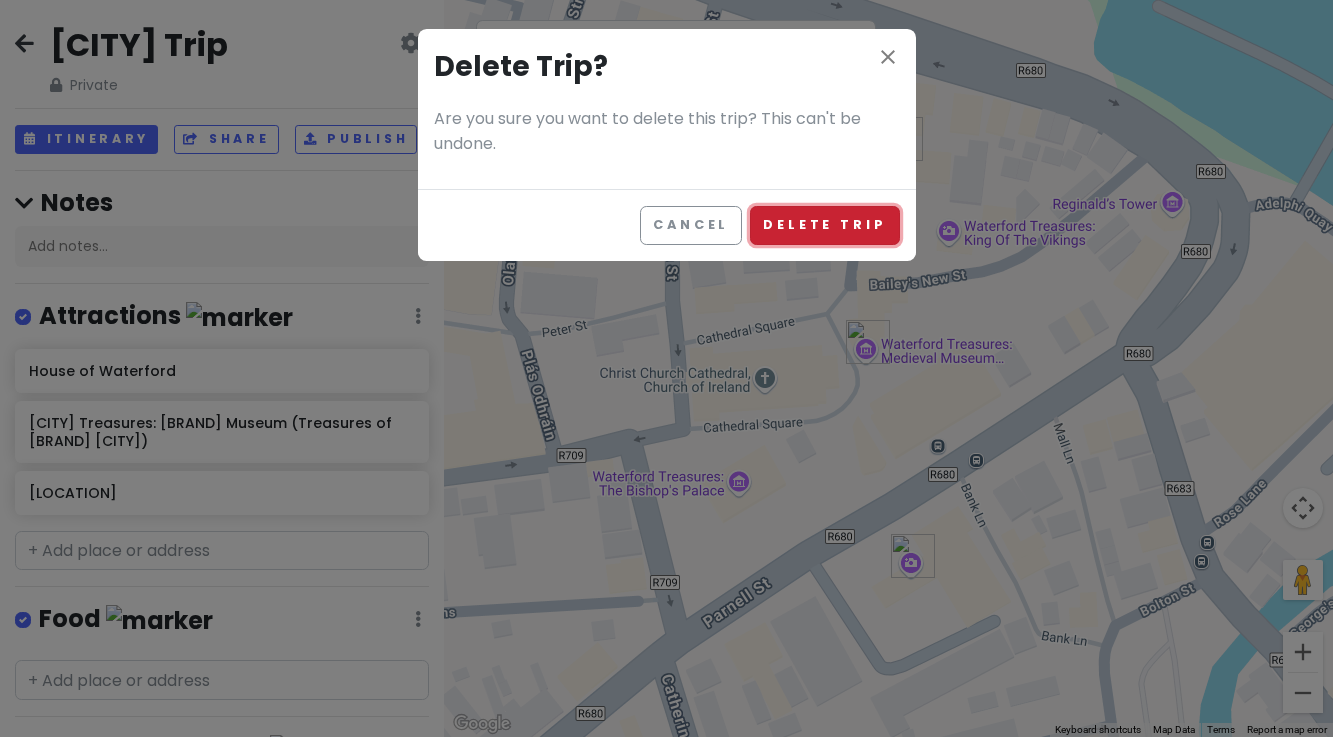 click on "Delete Trip" at bounding box center [824, 225] 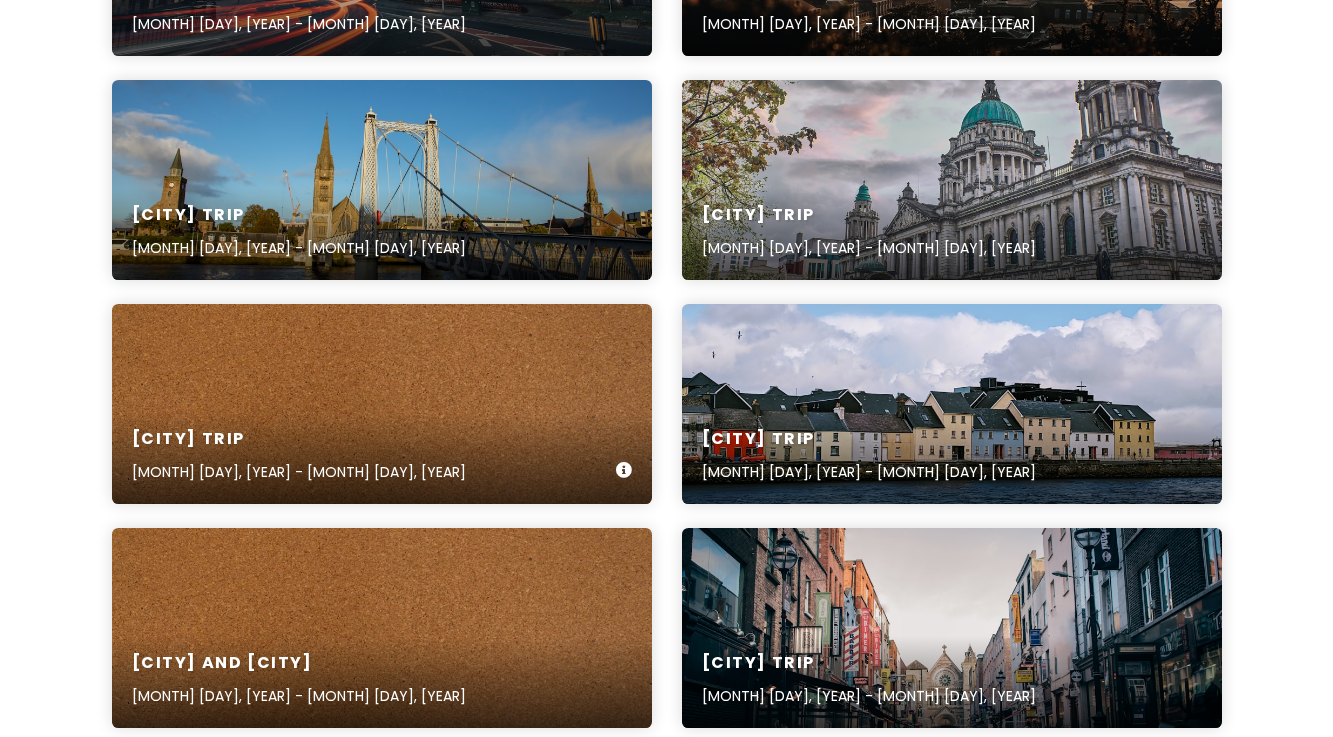scroll, scrollTop: 1830, scrollLeft: 0, axis: vertical 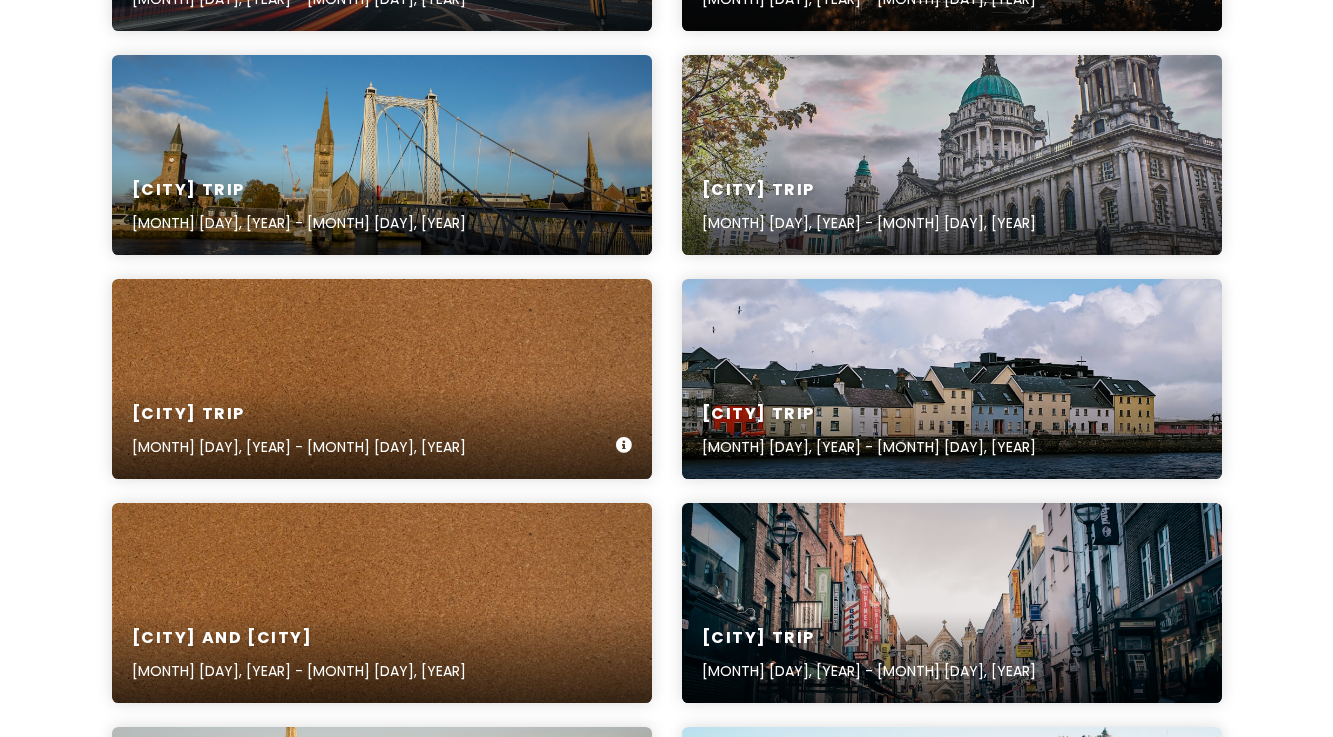 click on "[CITY] Trip [MONTH] [DAY], [YEAR] - [MONTH] [DAY], [YEAR]" at bounding box center (382, 379) 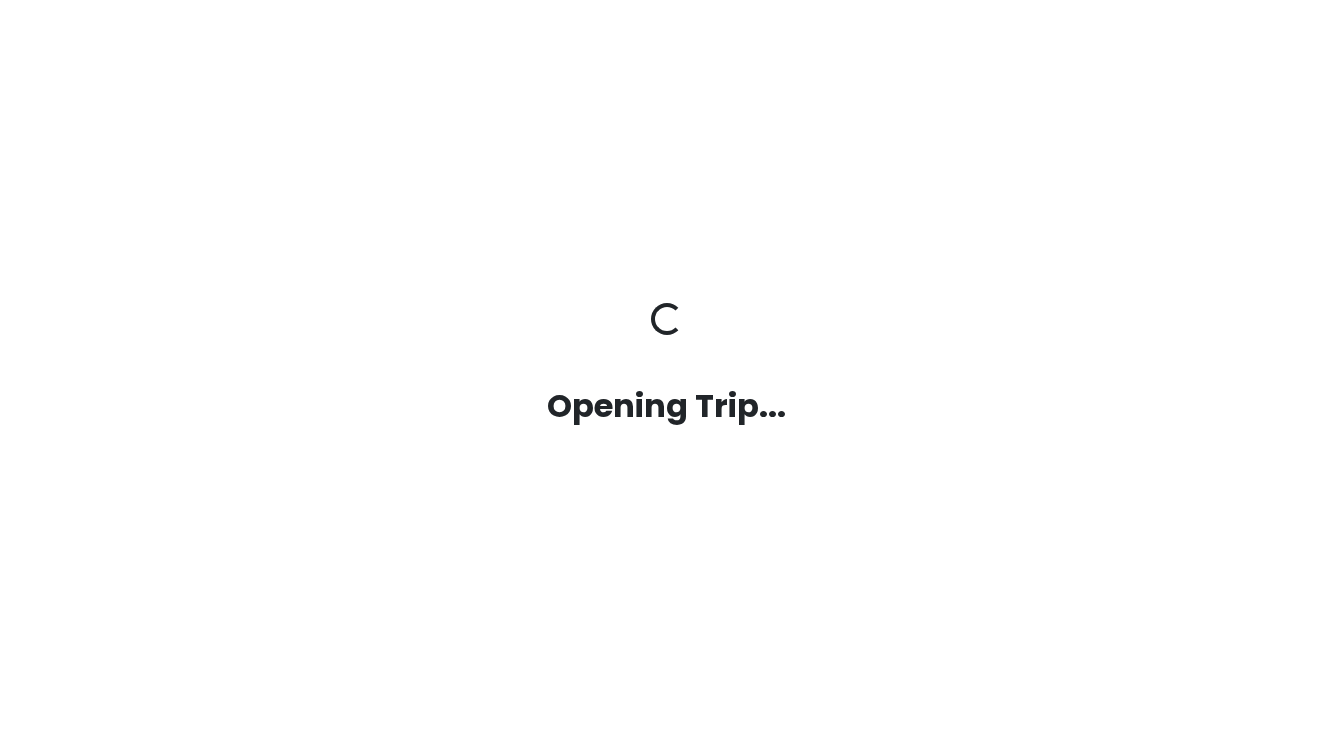 scroll, scrollTop: 0, scrollLeft: 0, axis: both 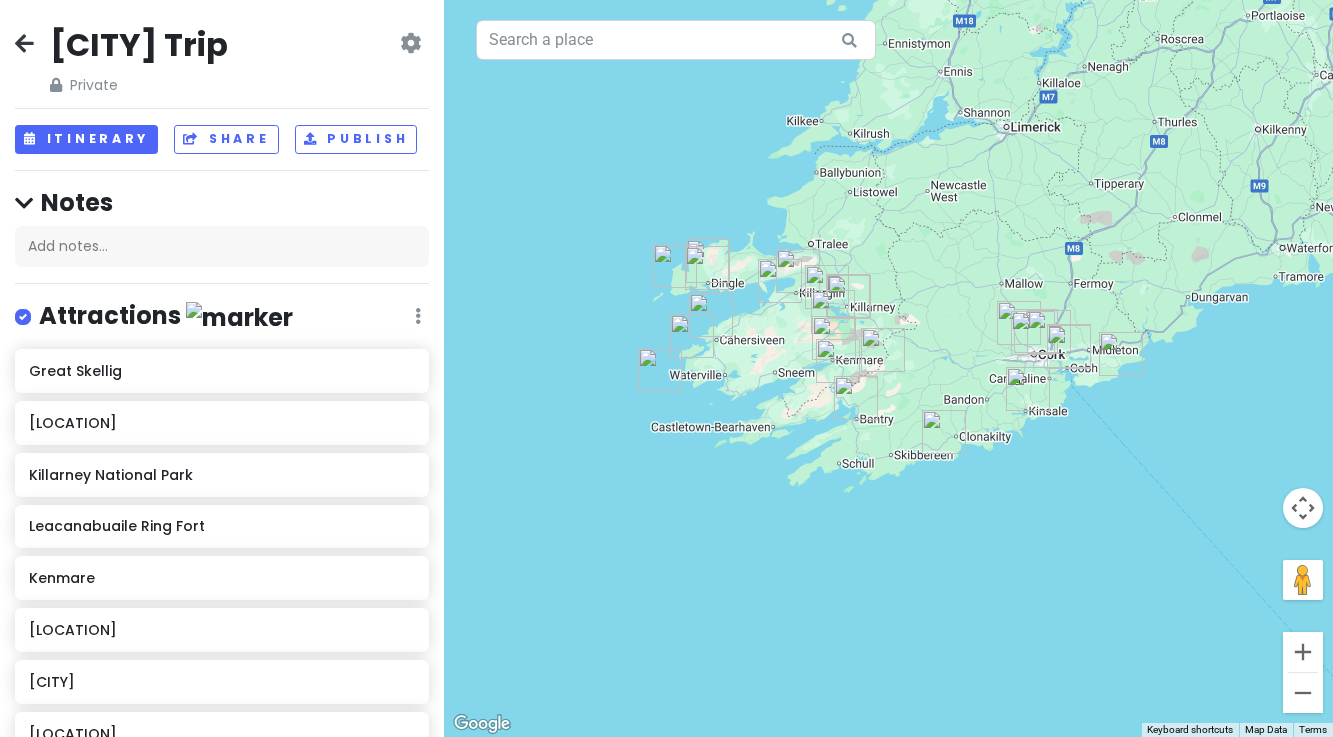click at bounding box center [410, 43] 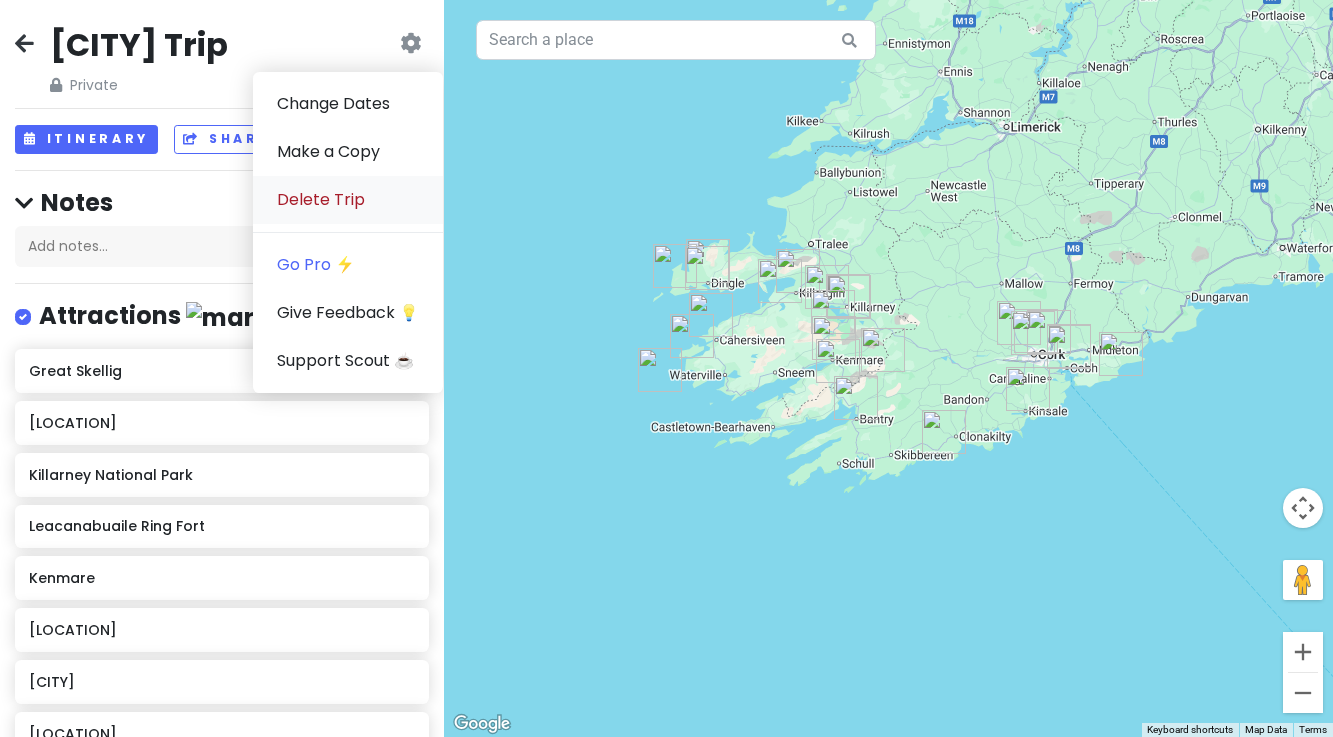 click on "Delete Trip" at bounding box center (348, 200) 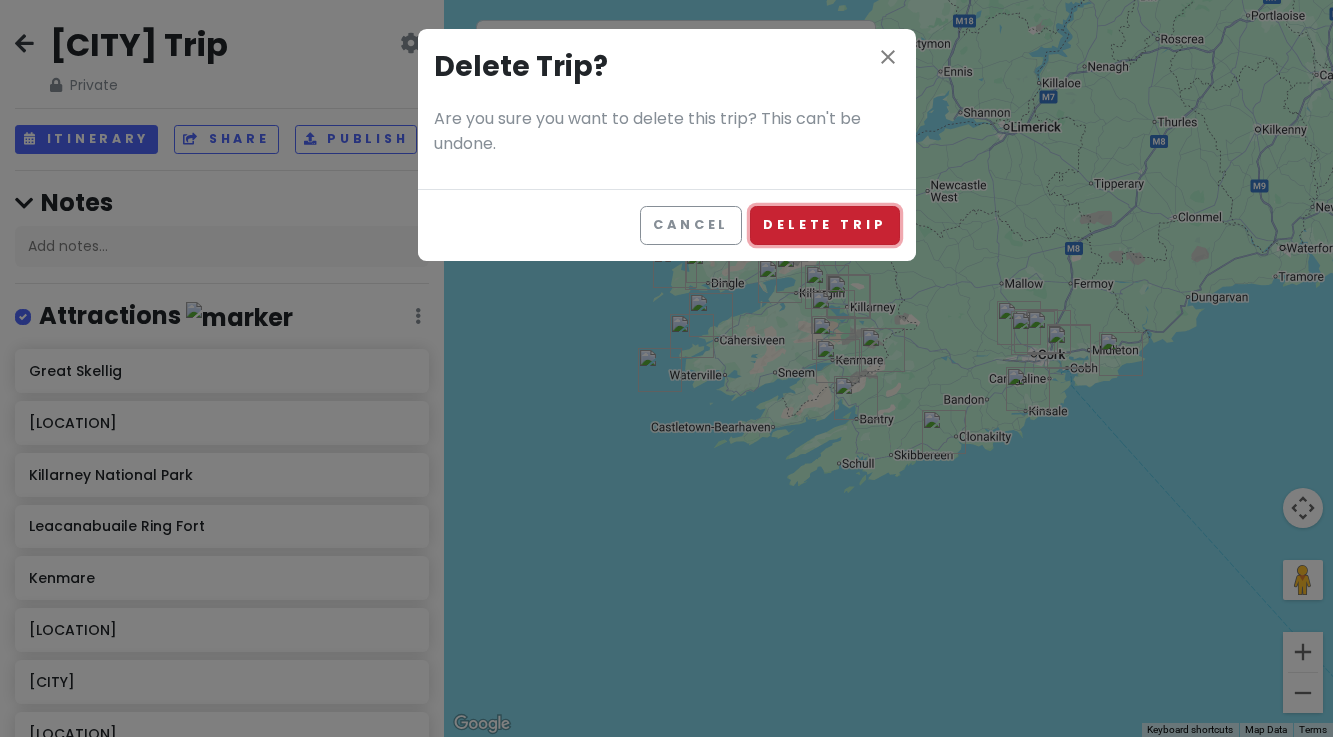 click on "Delete Trip" at bounding box center [824, 225] 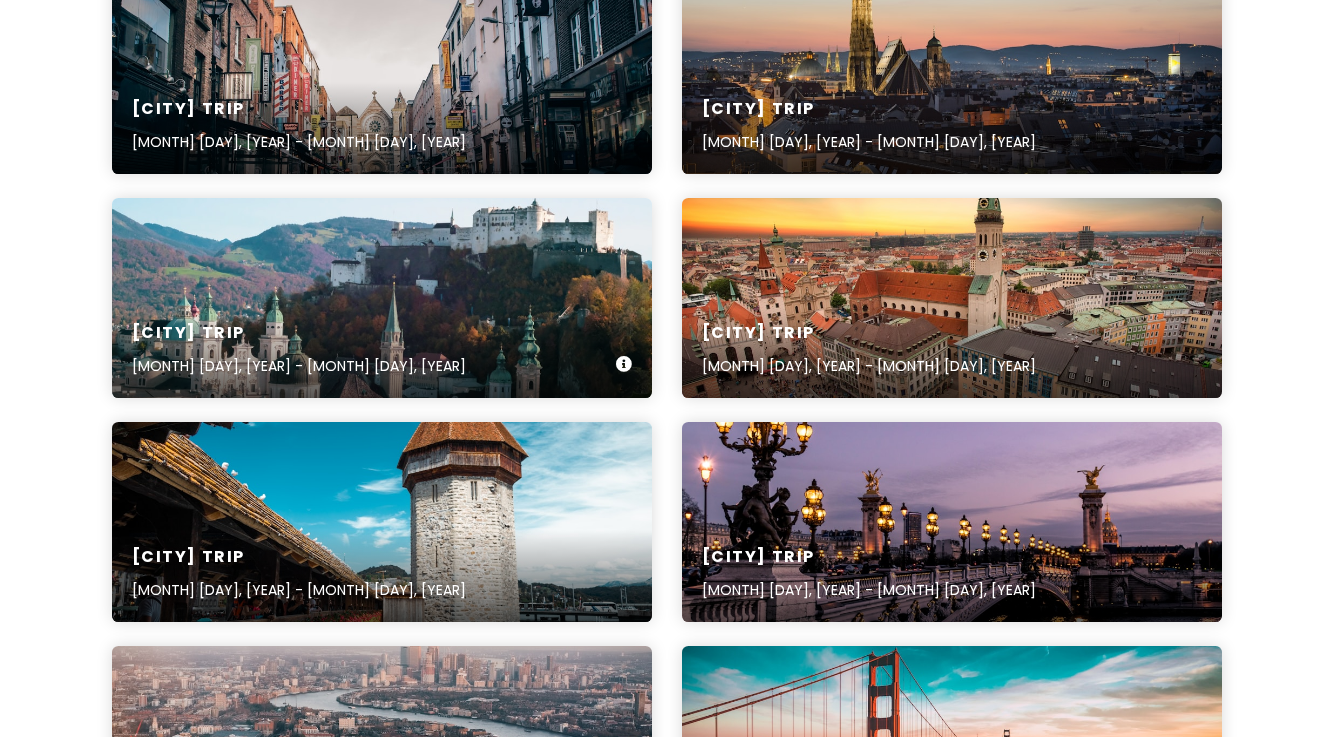 scroll, scrollTop: 2387, scrollLeft: 0, axis: vertical 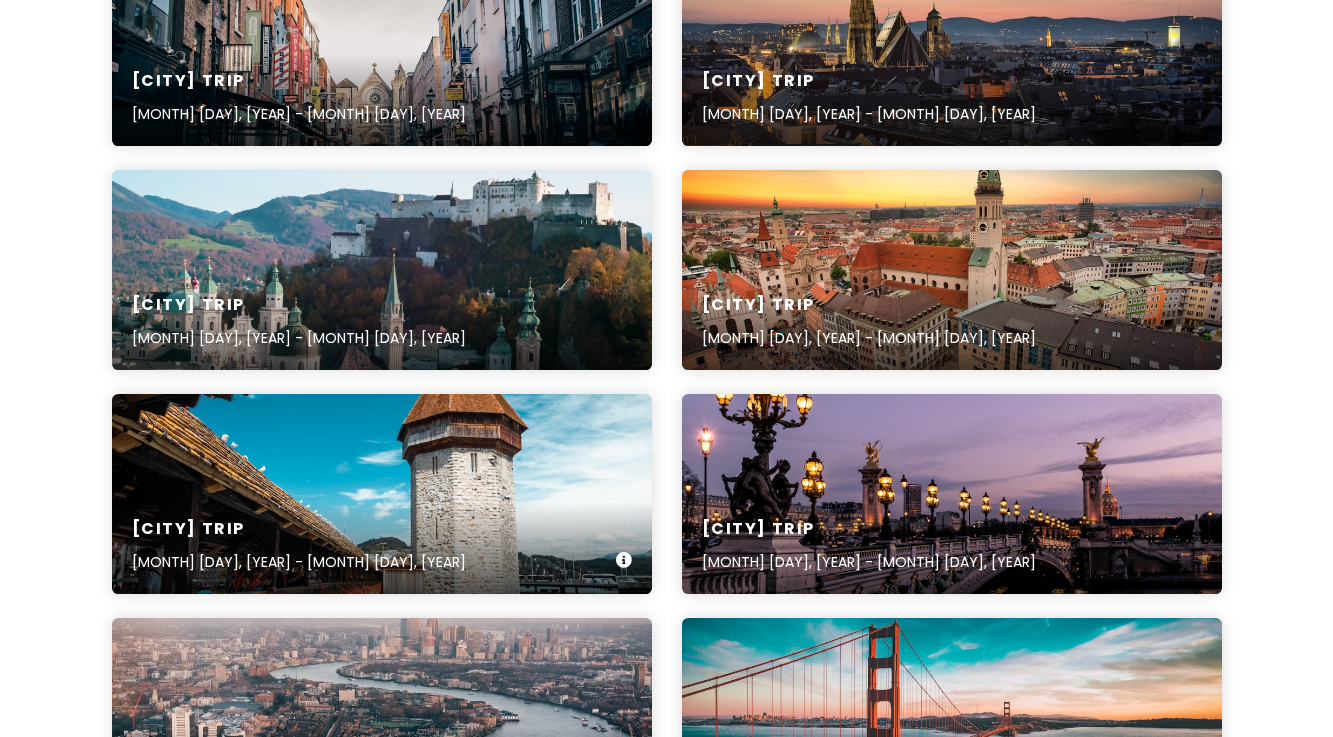 click on "[CITY] Trip [MONTH] [DAY], [YEAR] - [MONTH] [DAY], [YEAR]" at bounding box center [382, 494] 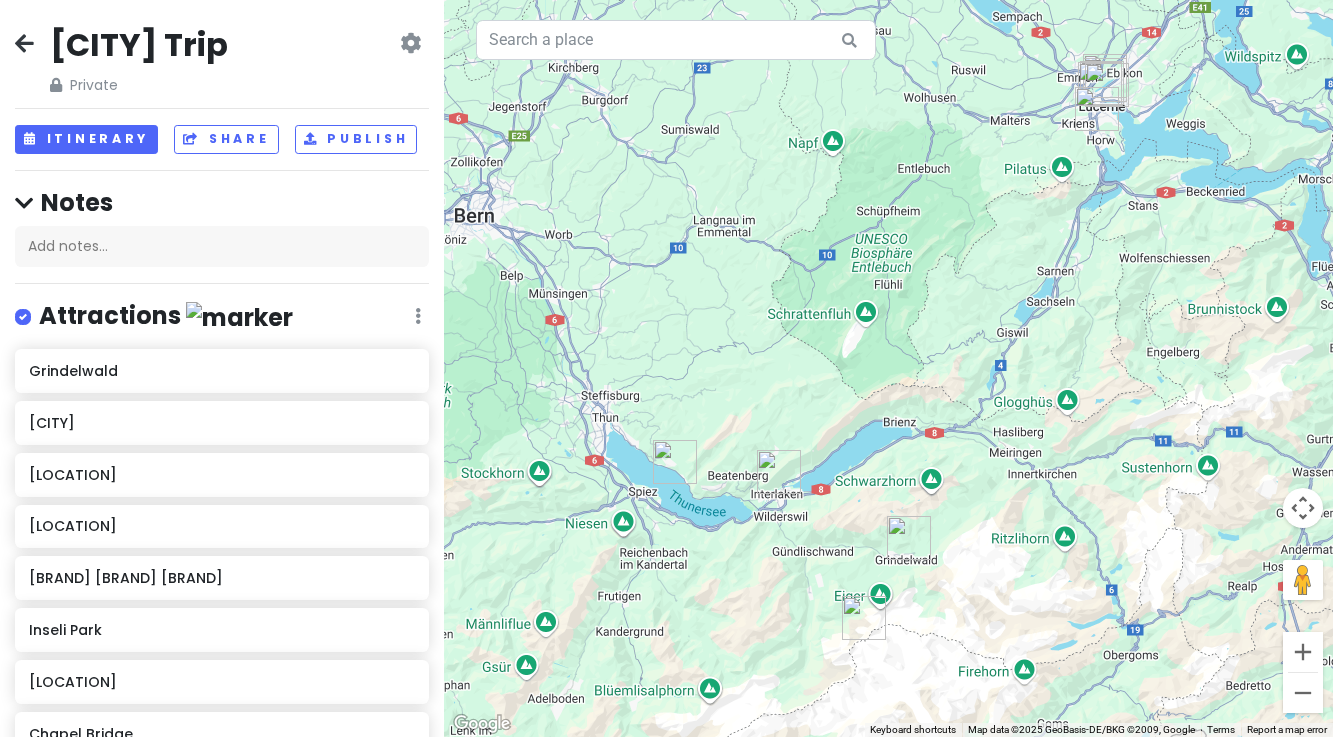 click at bounding box center (410, 43) 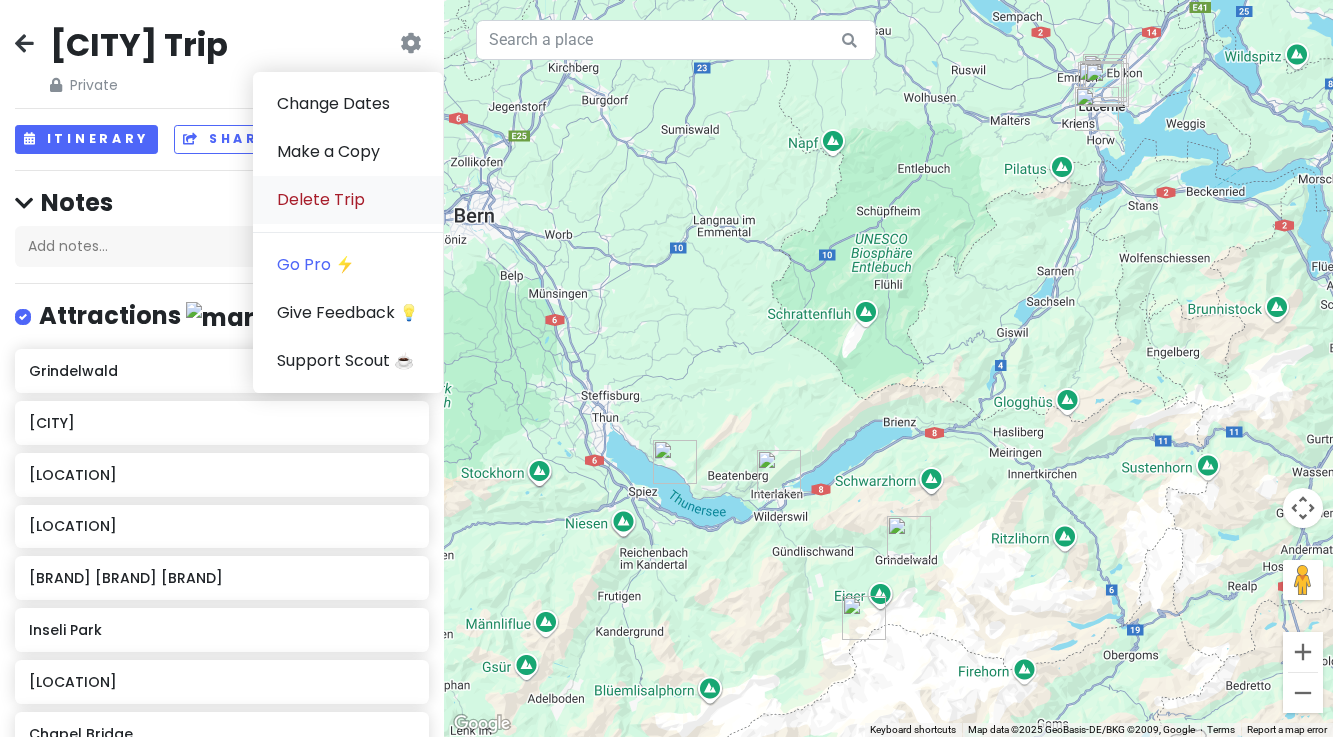 click on "Delete Trip" at bounding box center [348, 200] 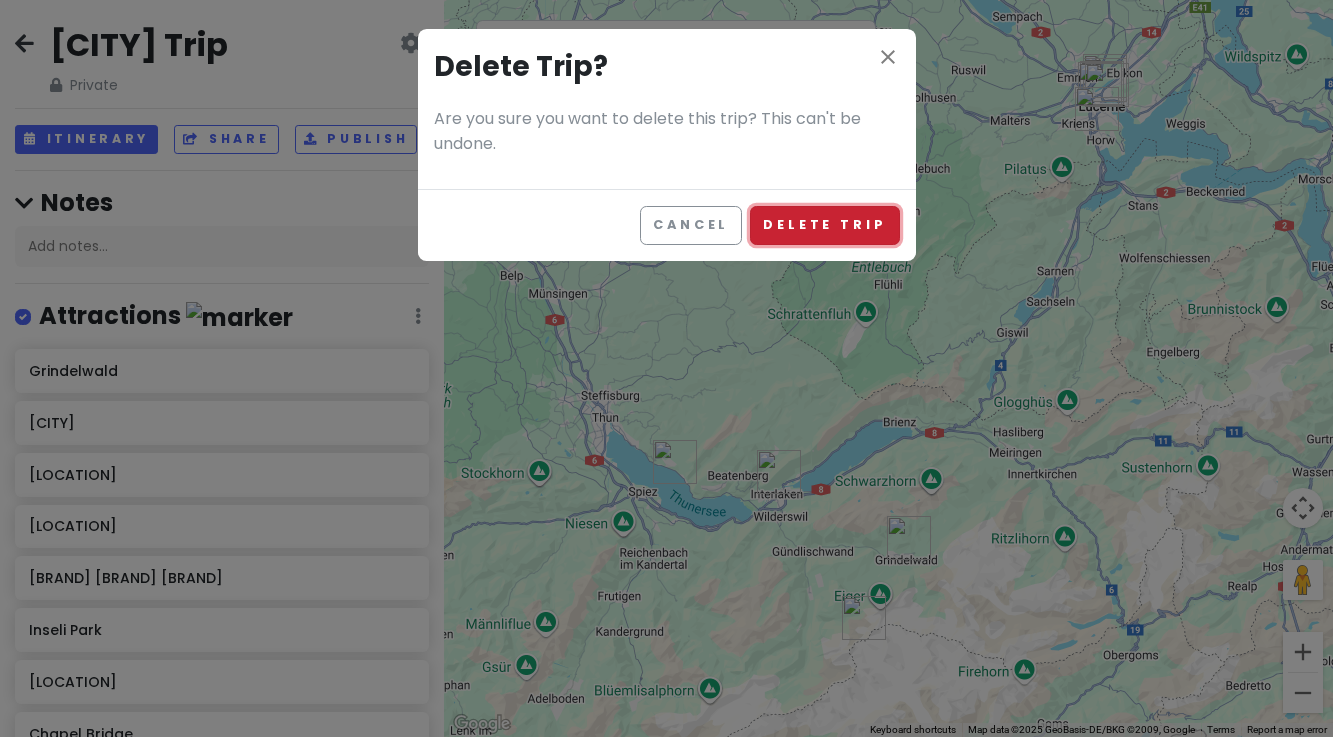 click on "Delete Trip" at bounding box center [824, 225] 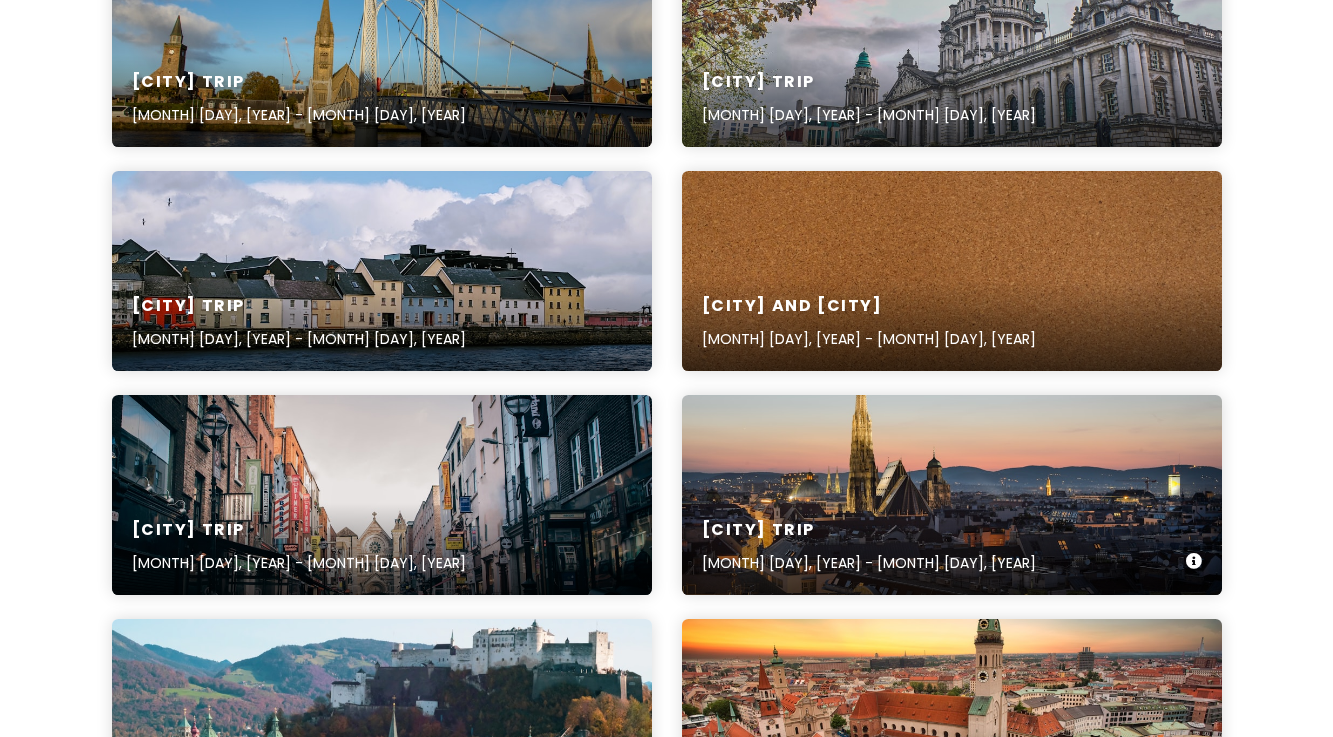 scroll, scrollTop: 1864, scrollLeft: 0, axis: vertical 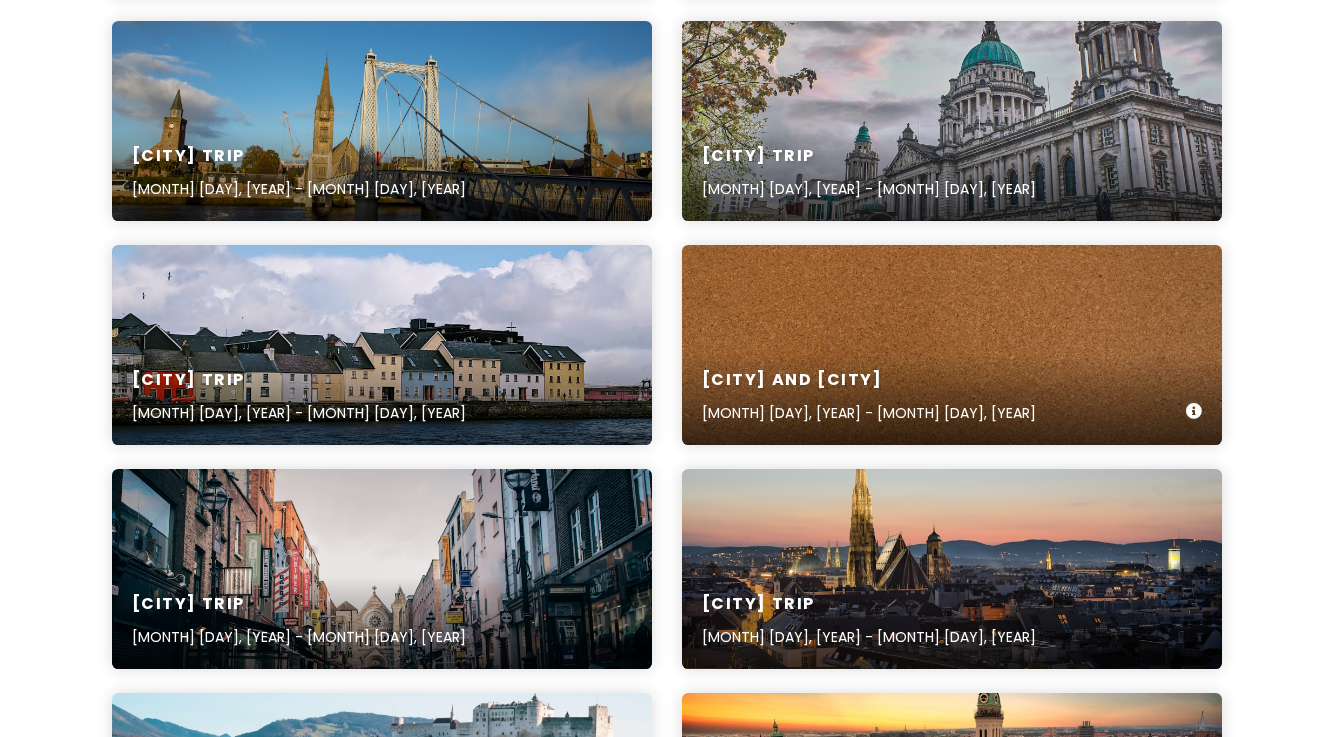 click on "[CITY] and [CITY] [MONTH] [DAY], [YEAR] - [MONTH] [DAY], [YEAR]" at bounding box center (952, 345) 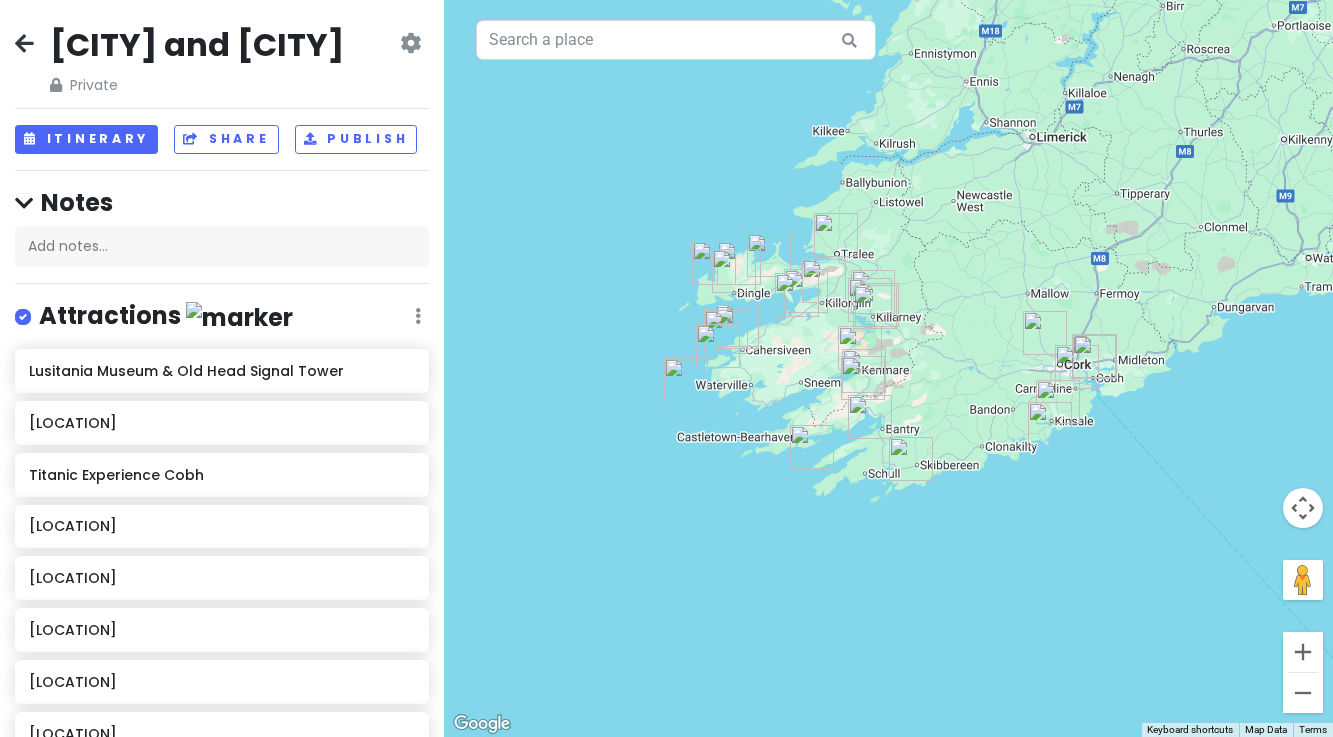 click at bounding box center [410, 43] 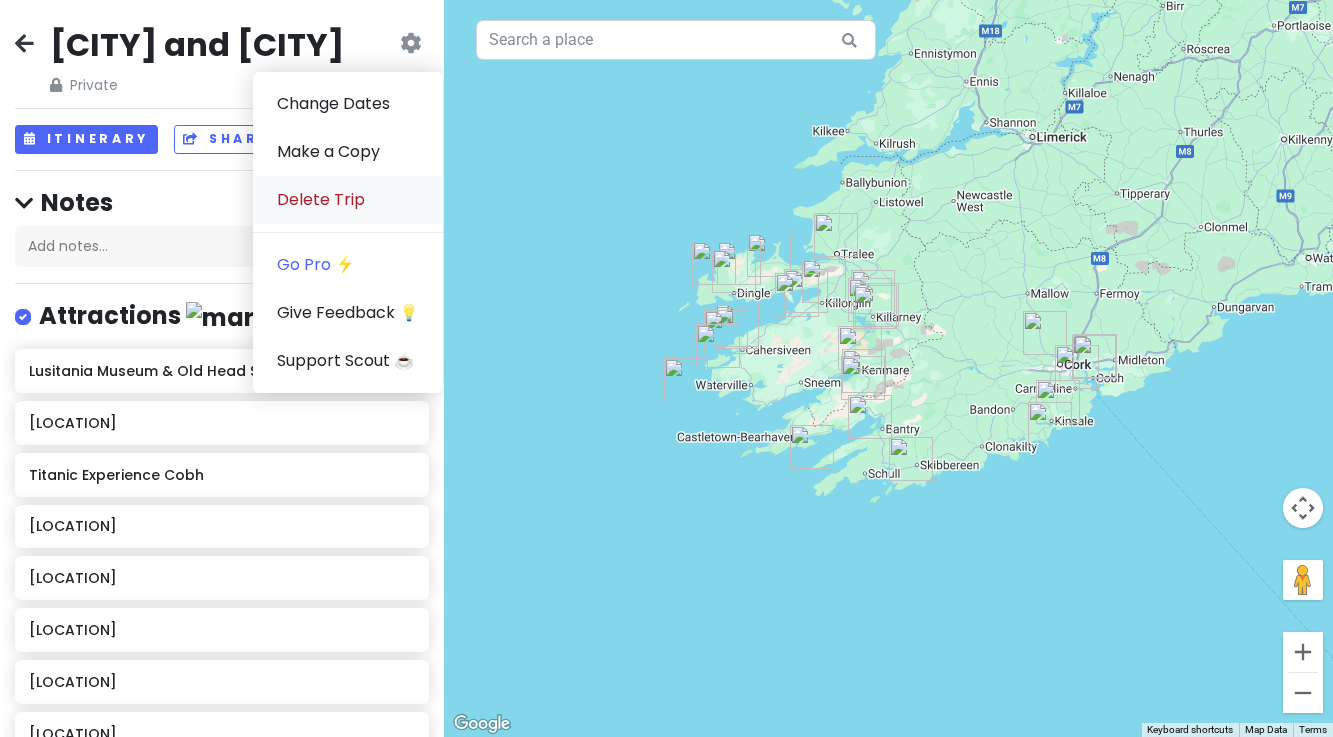 click on "Delete Trip" at bounding box center (348, 200) 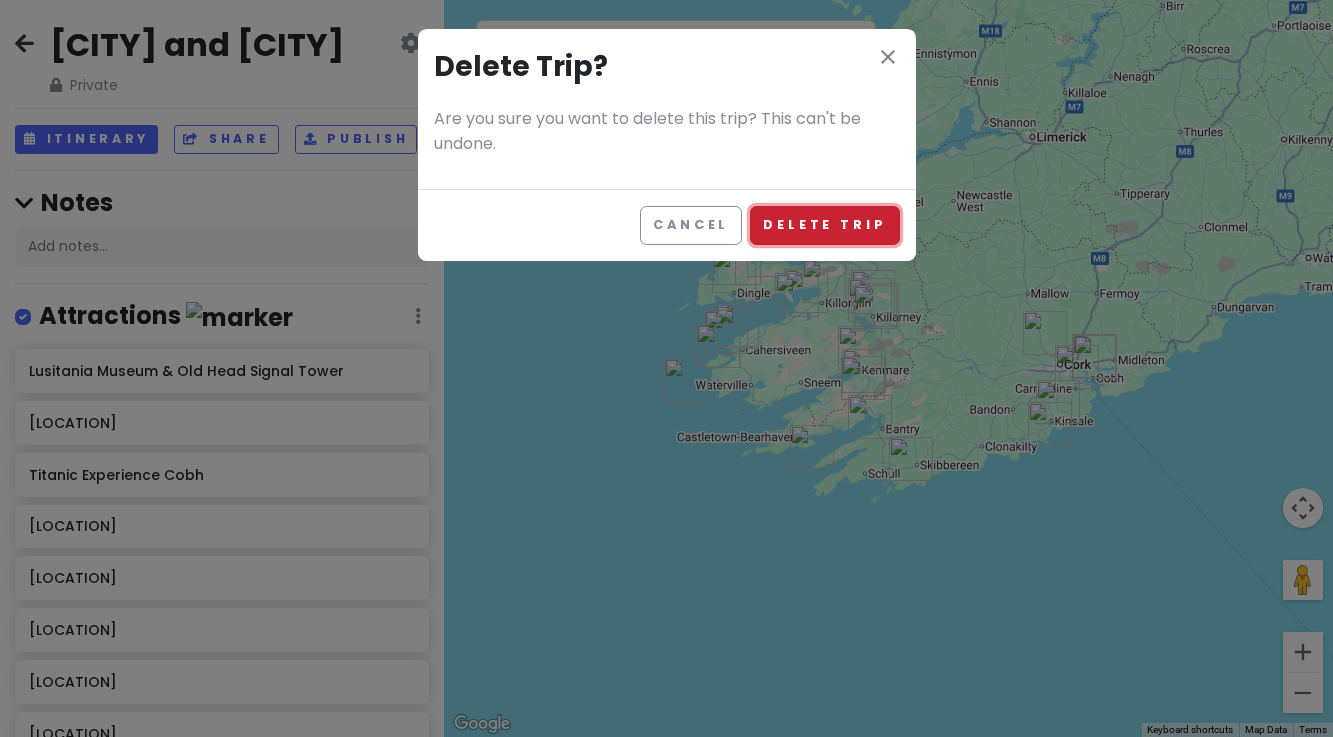 click on "Delete Trip" at bounding box center [824, 225] 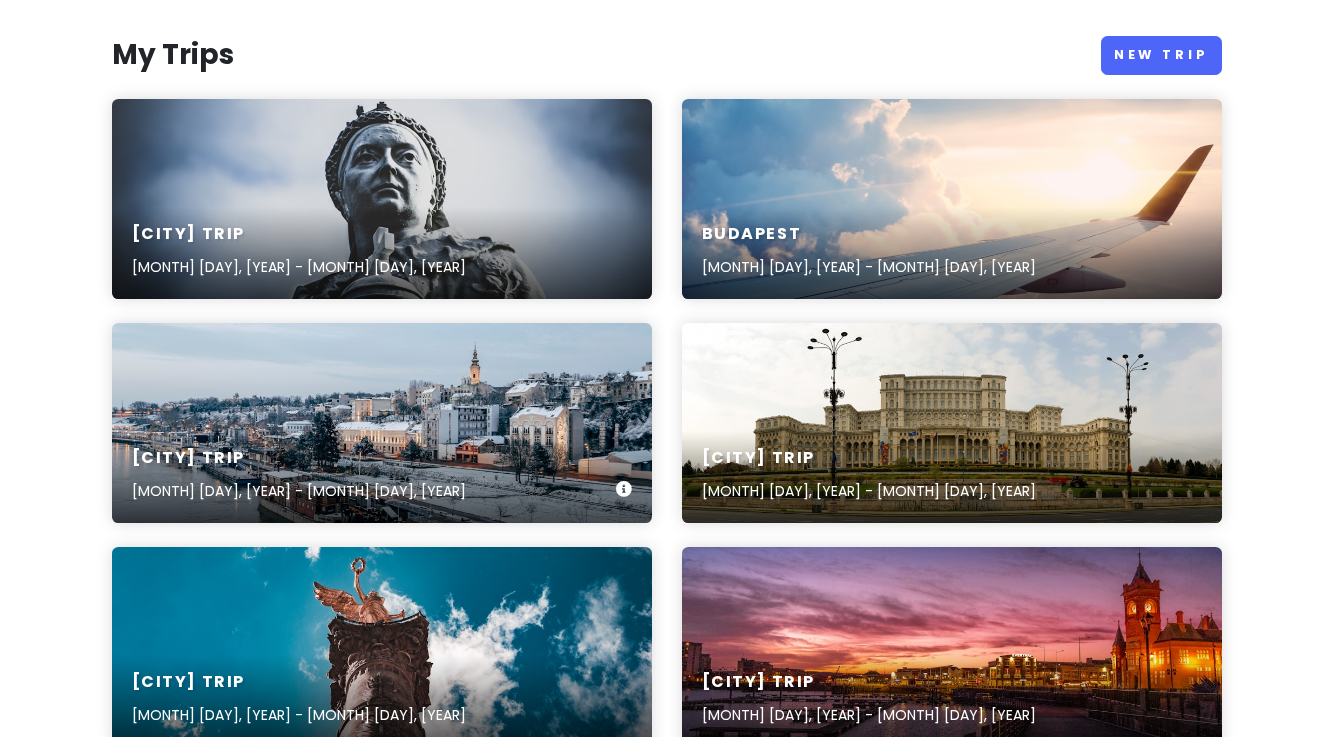 scroll, scrollTop: 221, scrollLeft: 0, axis: vertical 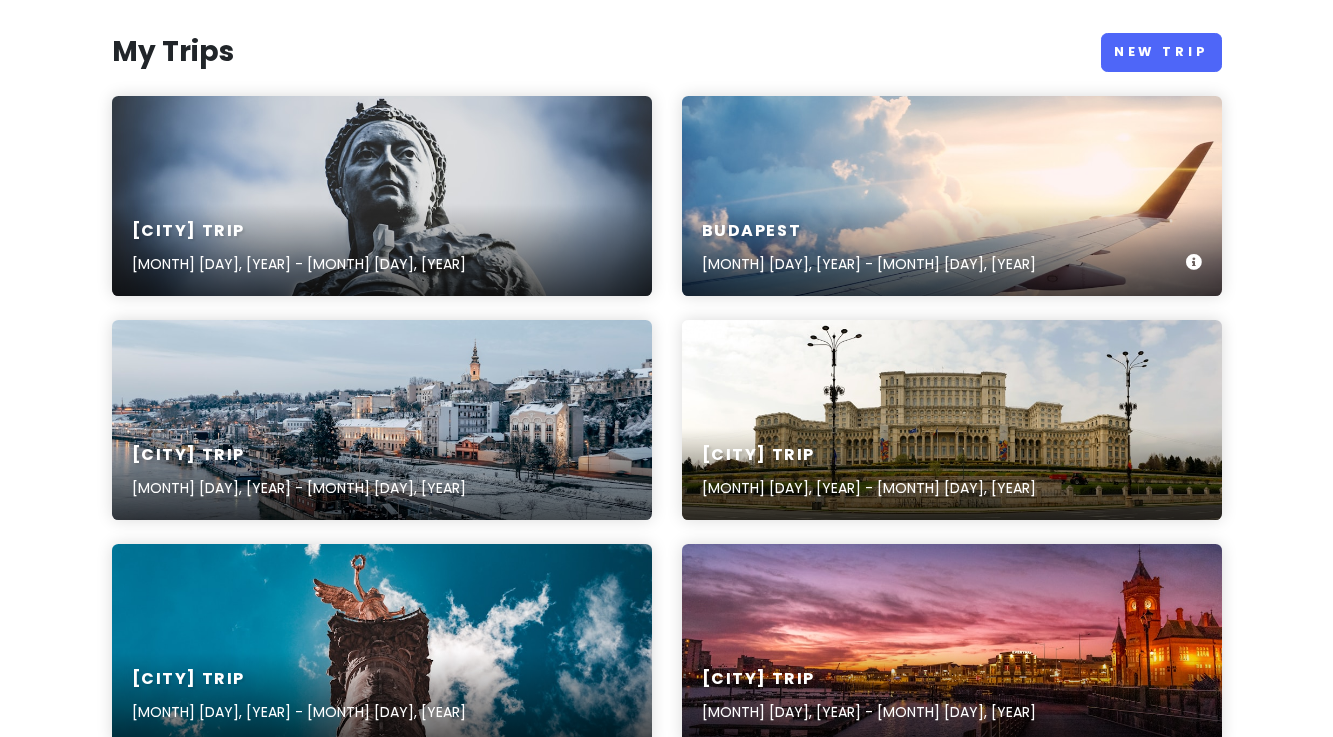 click on "[CITY] [MONTH] [DAY], [YEAR] - [MONTH] [DAY], [YEAR]" at bounding box center (952, 196) 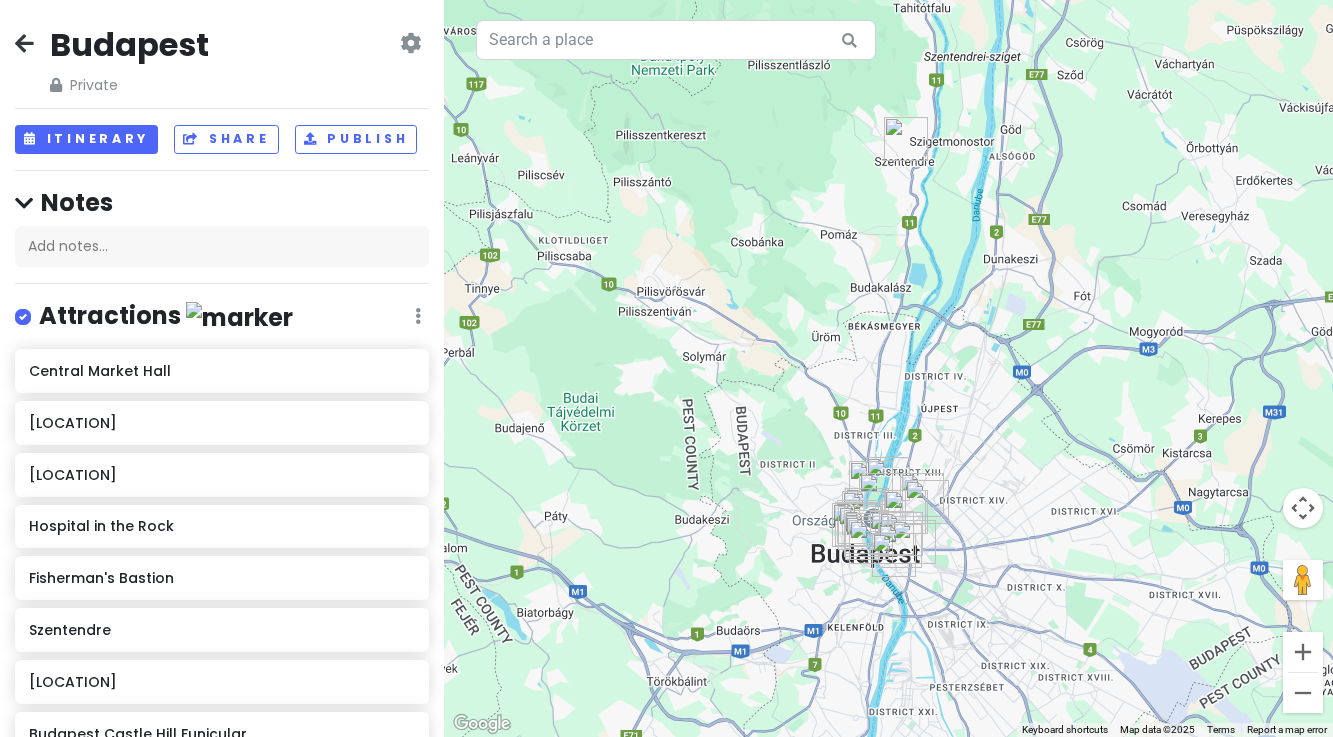 click at bounding box center (410, 43) 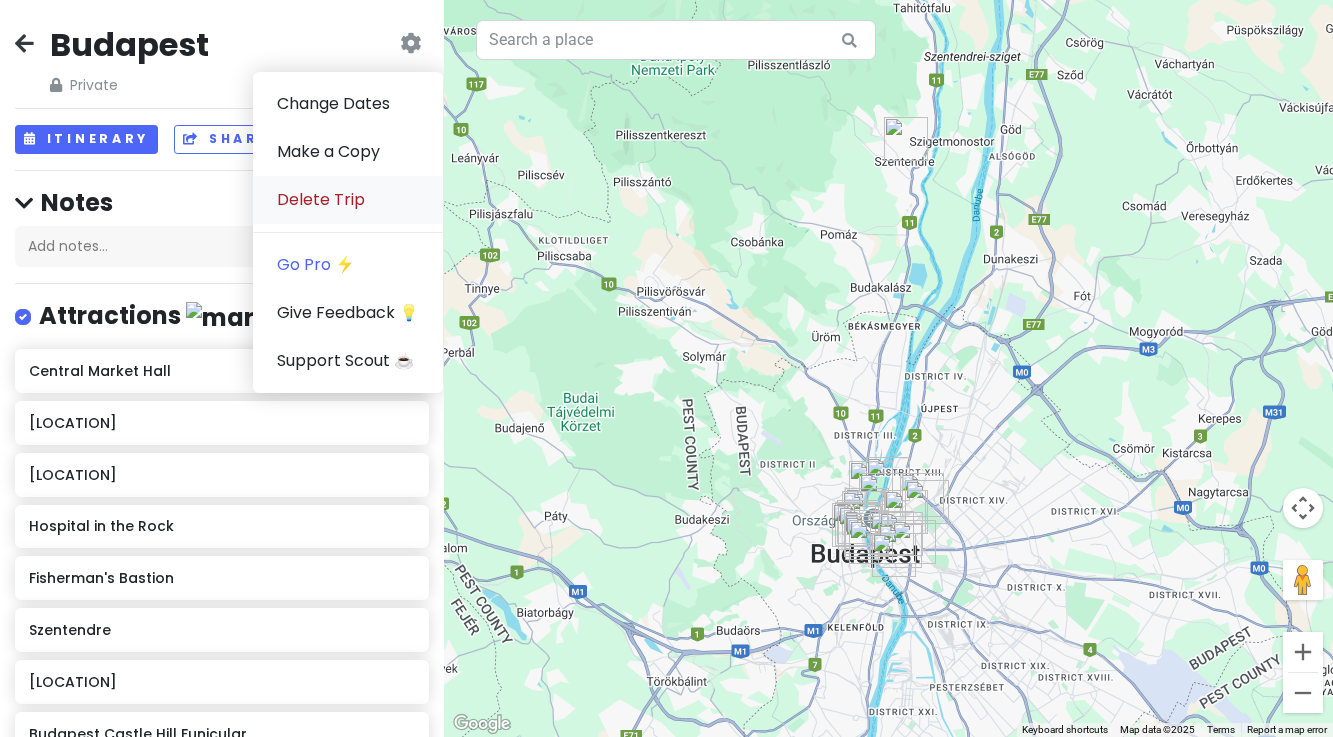 click on "Delete Trip" at bounding box center [348, 200] 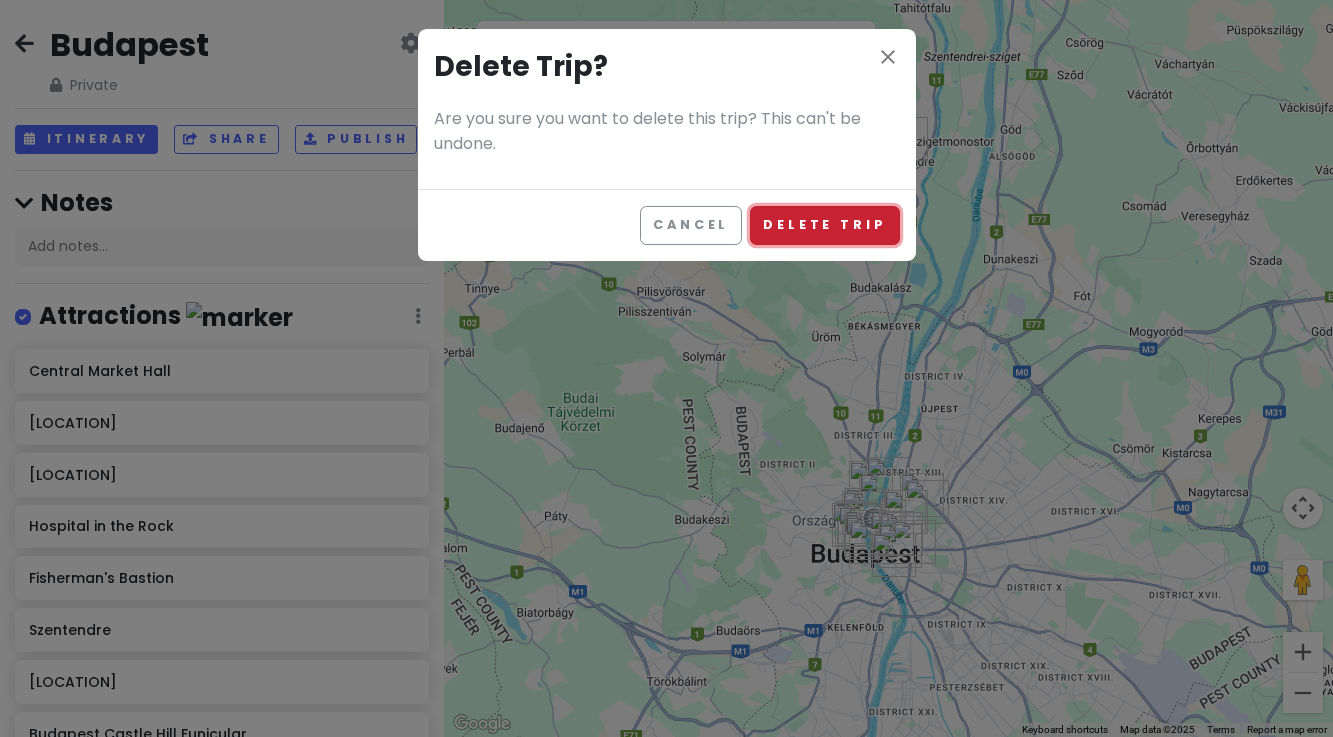 click on "Delete Trip" at bounding box center (824, 225) 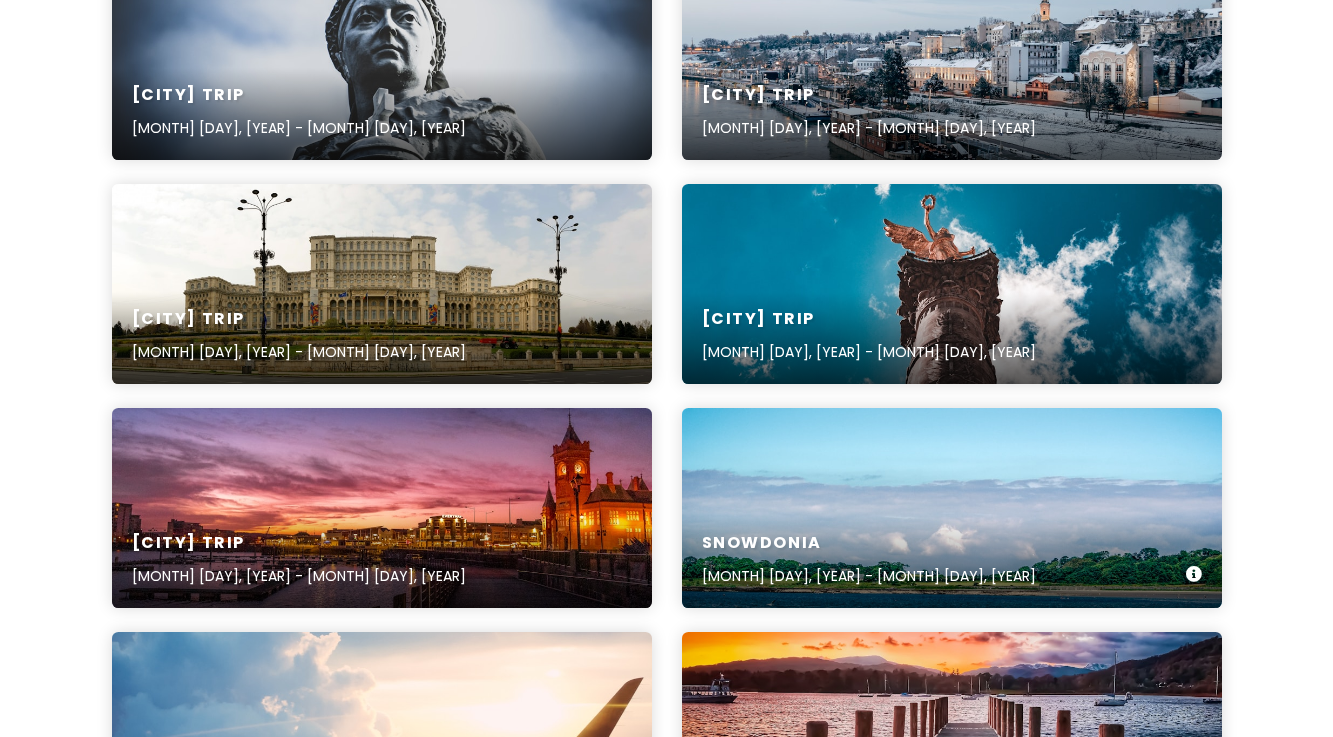 scroll, scrollTop: 358, scrollLeft: 0, axis: vertical 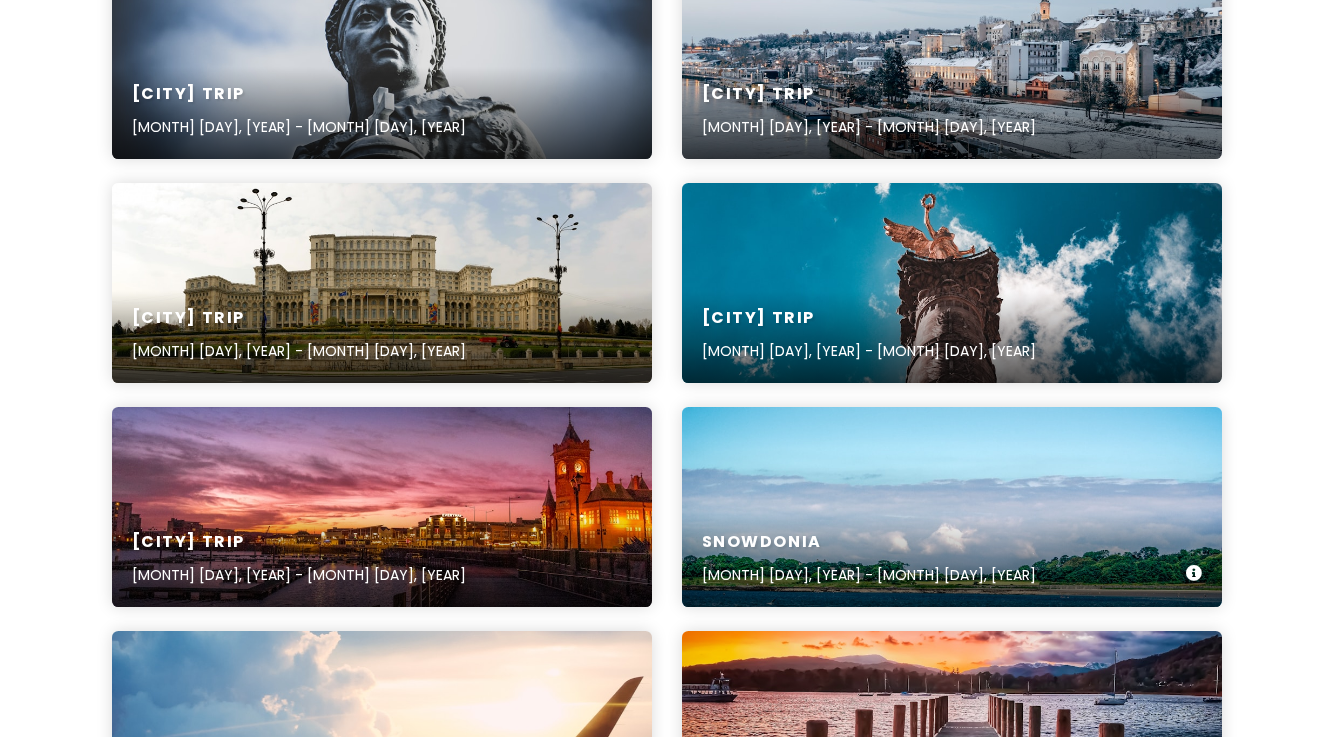 click on "[CITY] [MONTH] [DAY], [YEAR] - [MONTH] [DAY], [YEAR]" at bounding box center (952, 507) 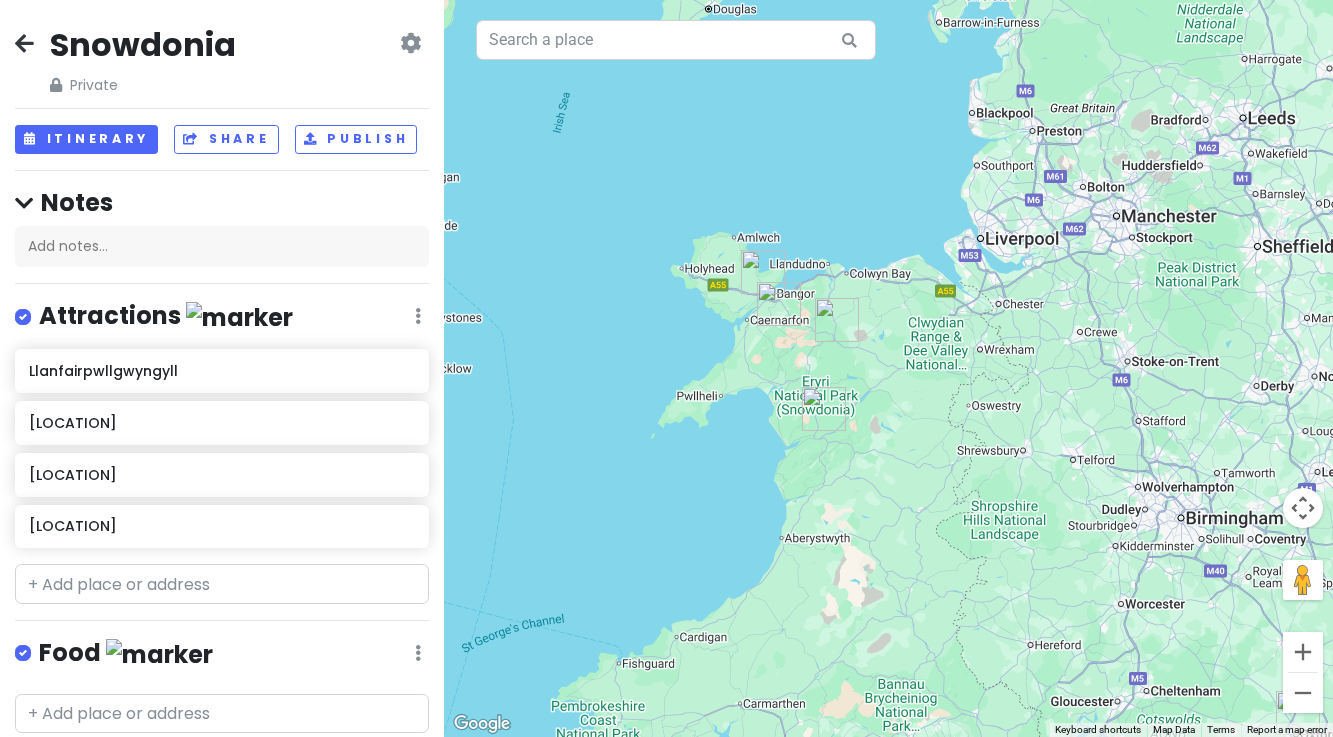 drag, startPoint x: 735, startPoint y: 214, endPoint x: 874, endPoint y: 362, distance: 203.0394 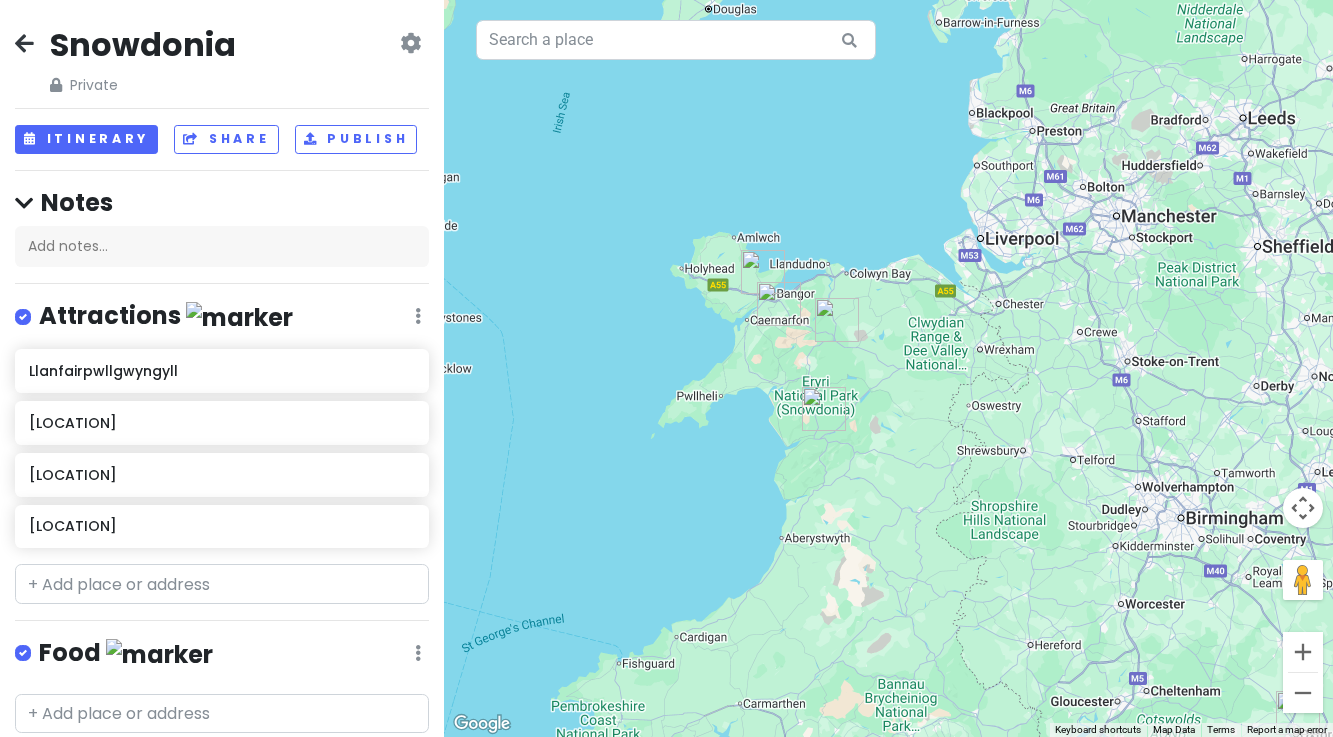 click at bounding box center [888, 368] 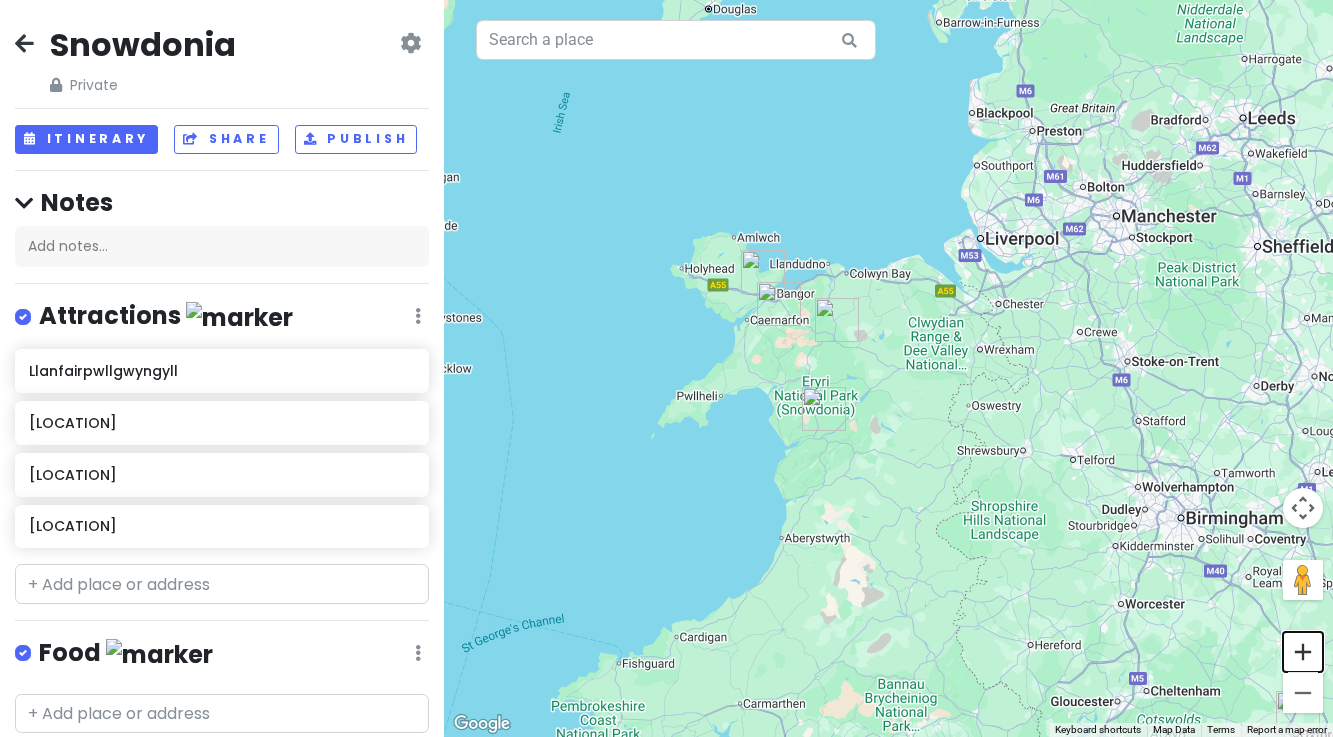 click at bounding box center [1303, 652] 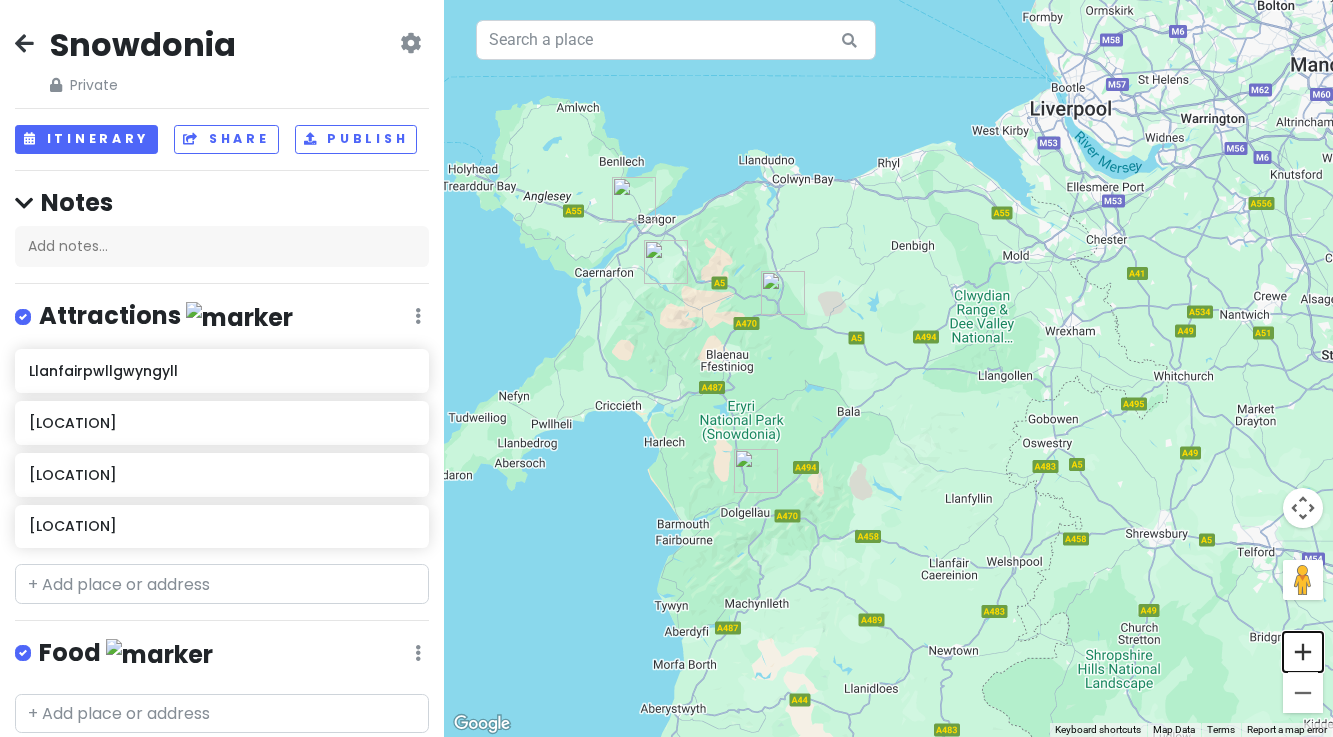 click at bounding box center (1303, 652) 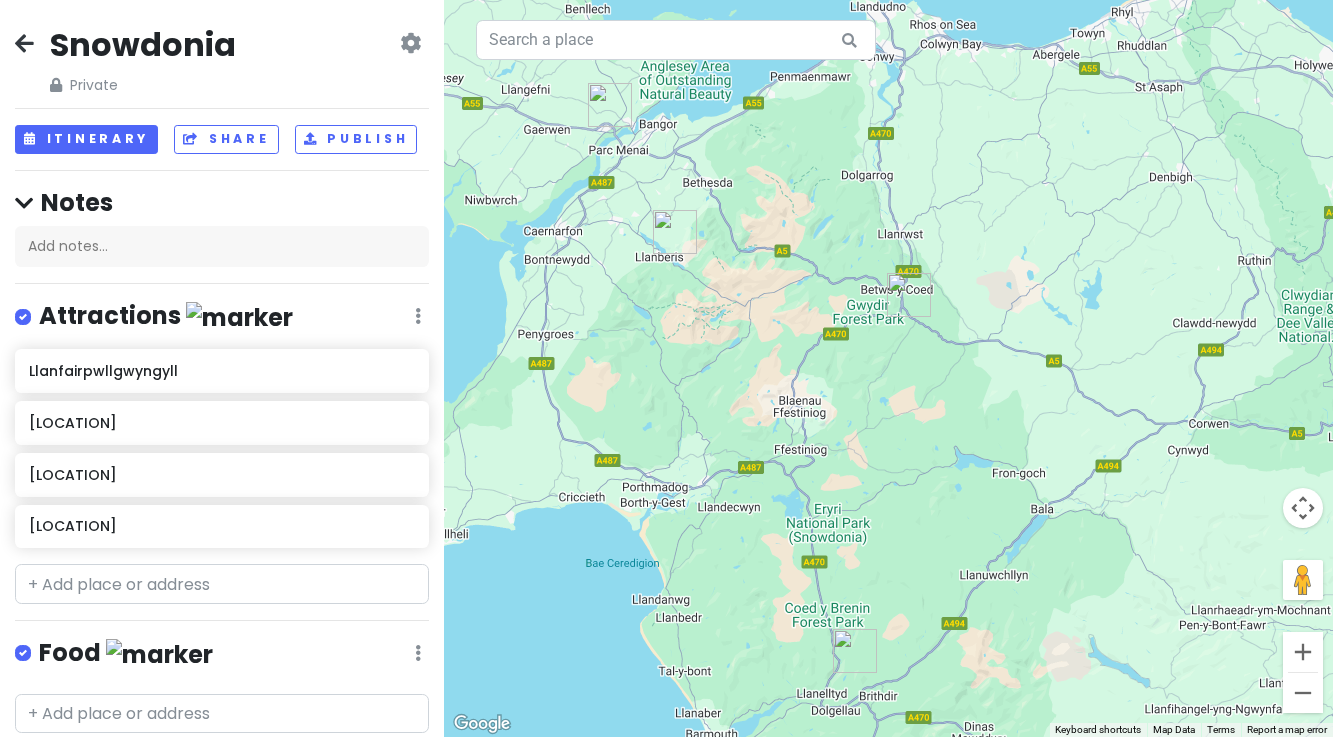 drag, startPoint x: 644, startPoint y: 334, endPoint x: 897, endPoint y: 390, distance: 259.12354 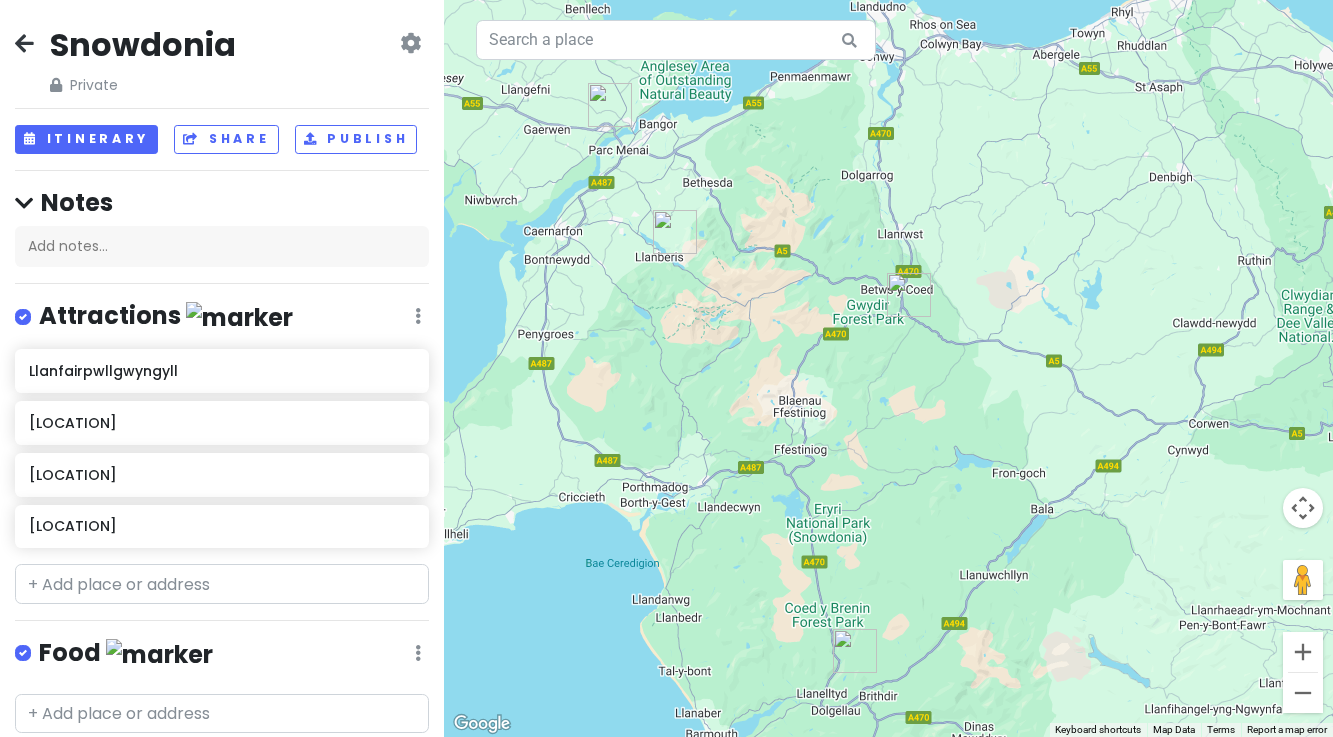 click at bounding box center [888, 368] 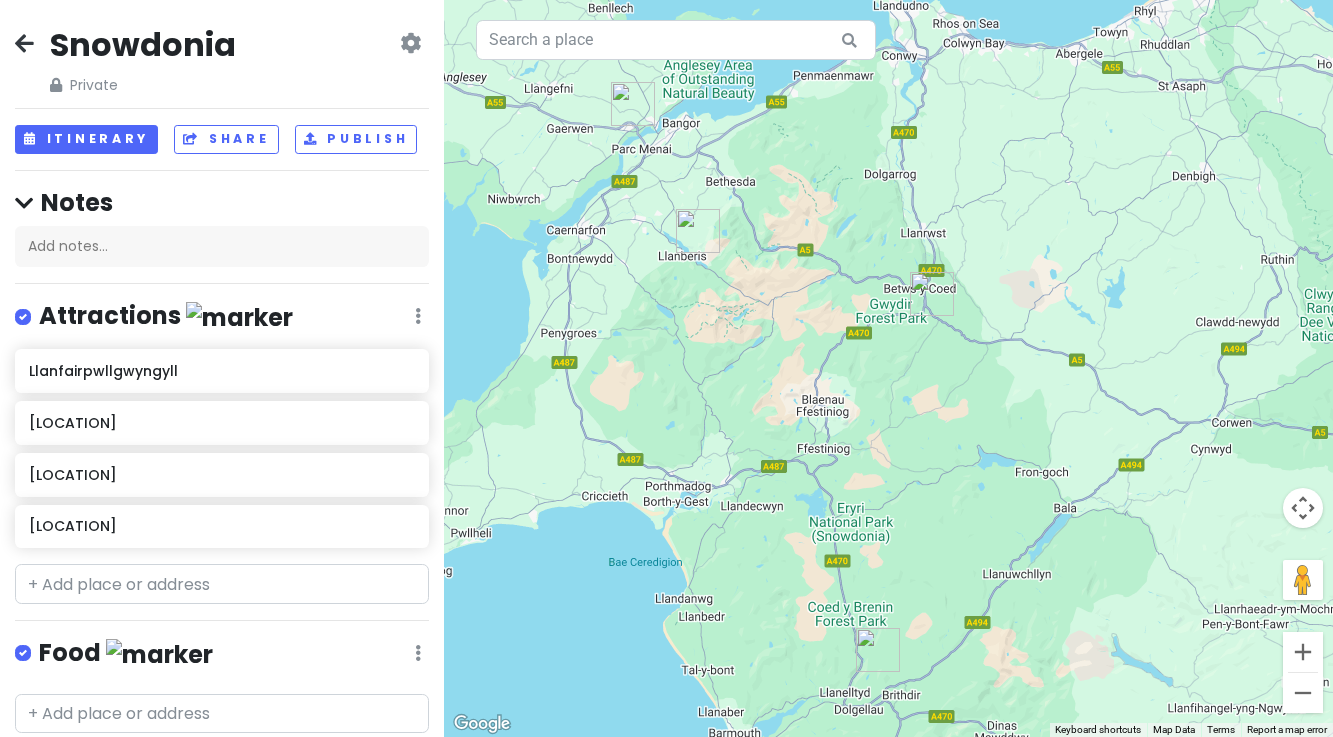 click at bounding box center (410, 43) 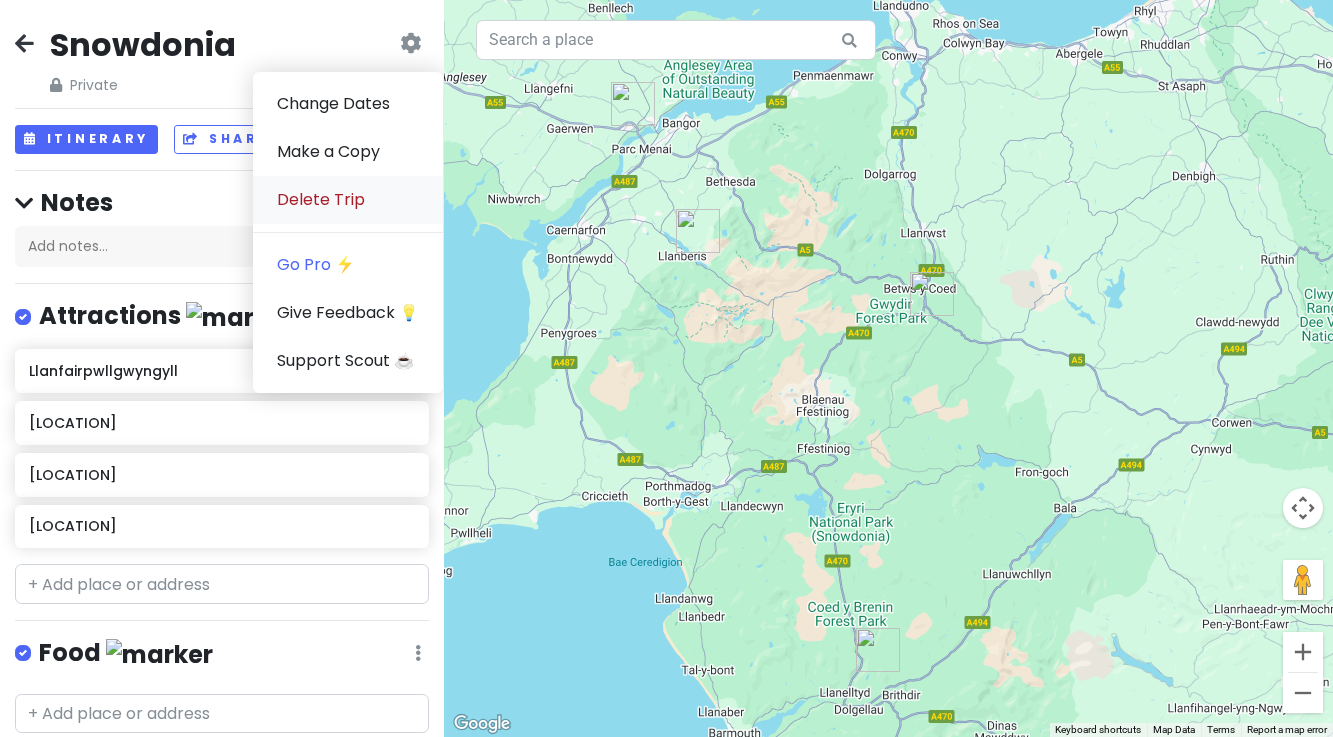 click on "Delete Trip" at bounding box center [348, 200] 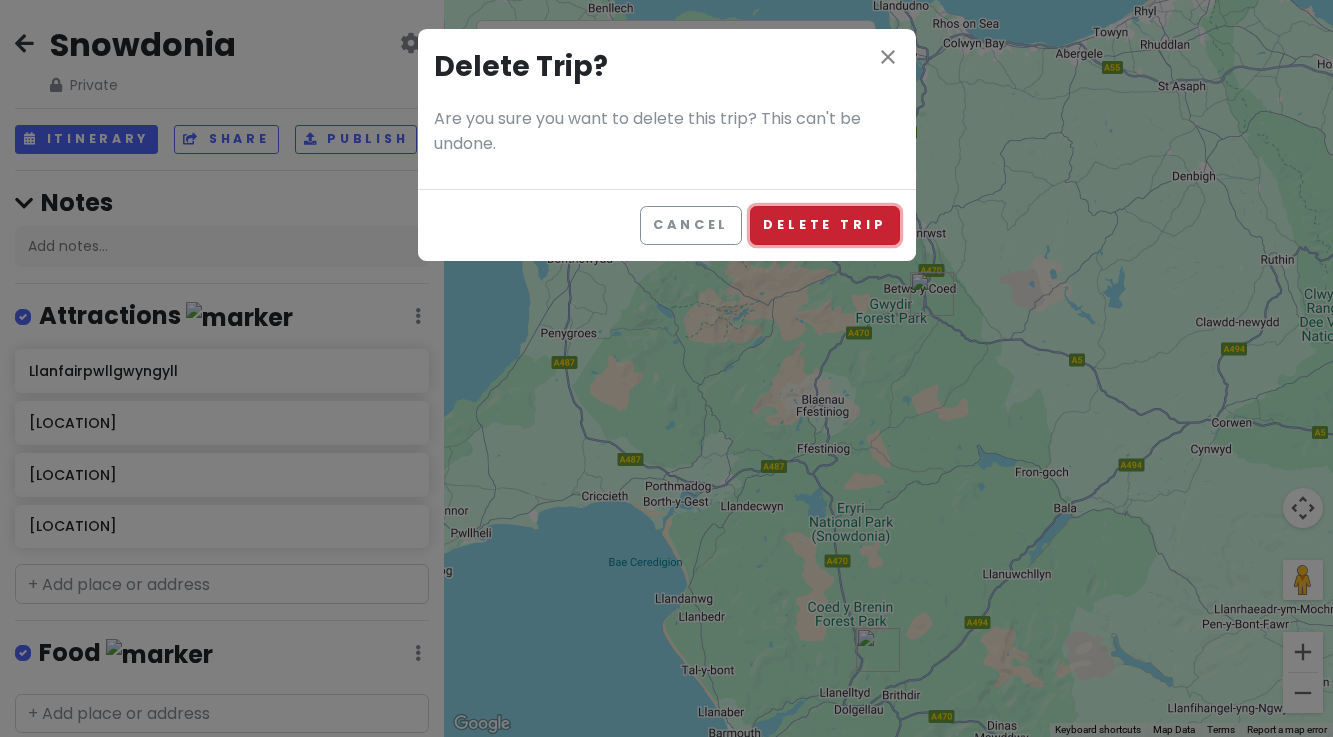 click on "Delete Trip" at bounding box center [824, 225] 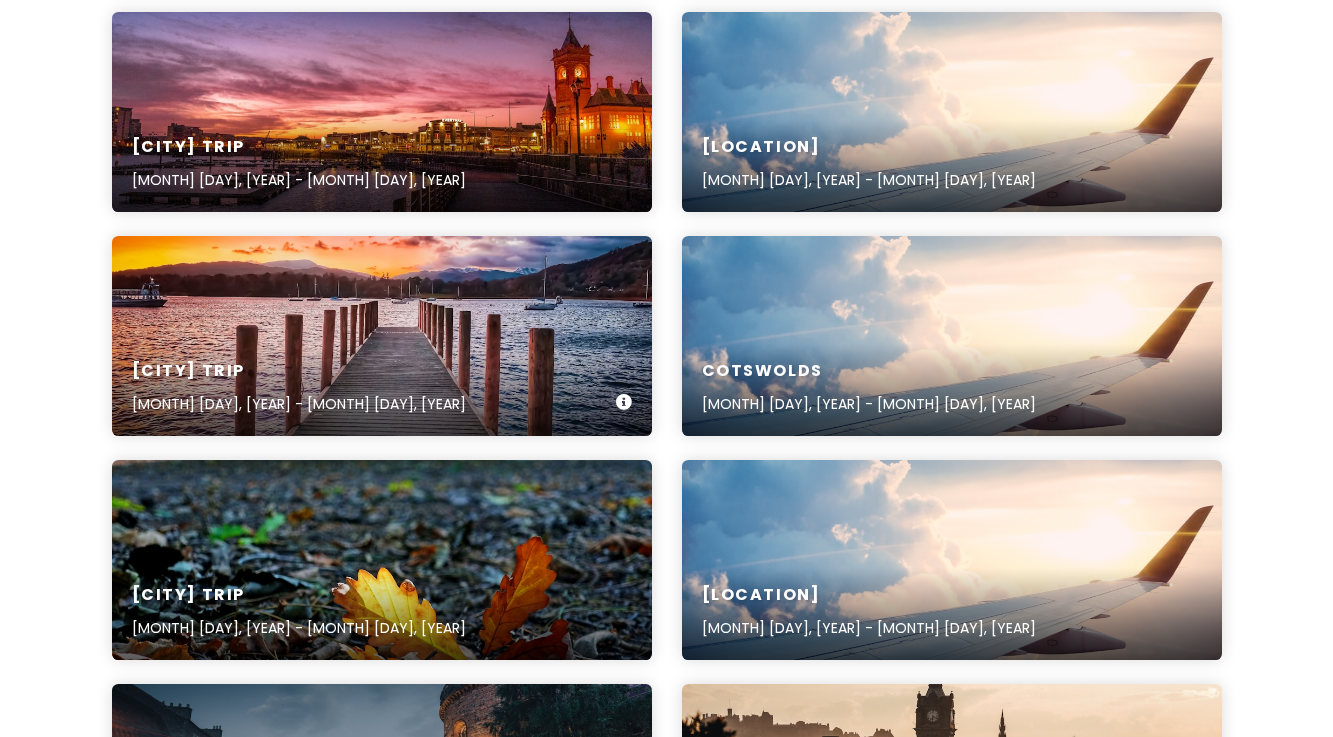 scroll, scrollTop: 757, scrollLeft: 0, axis: vertical 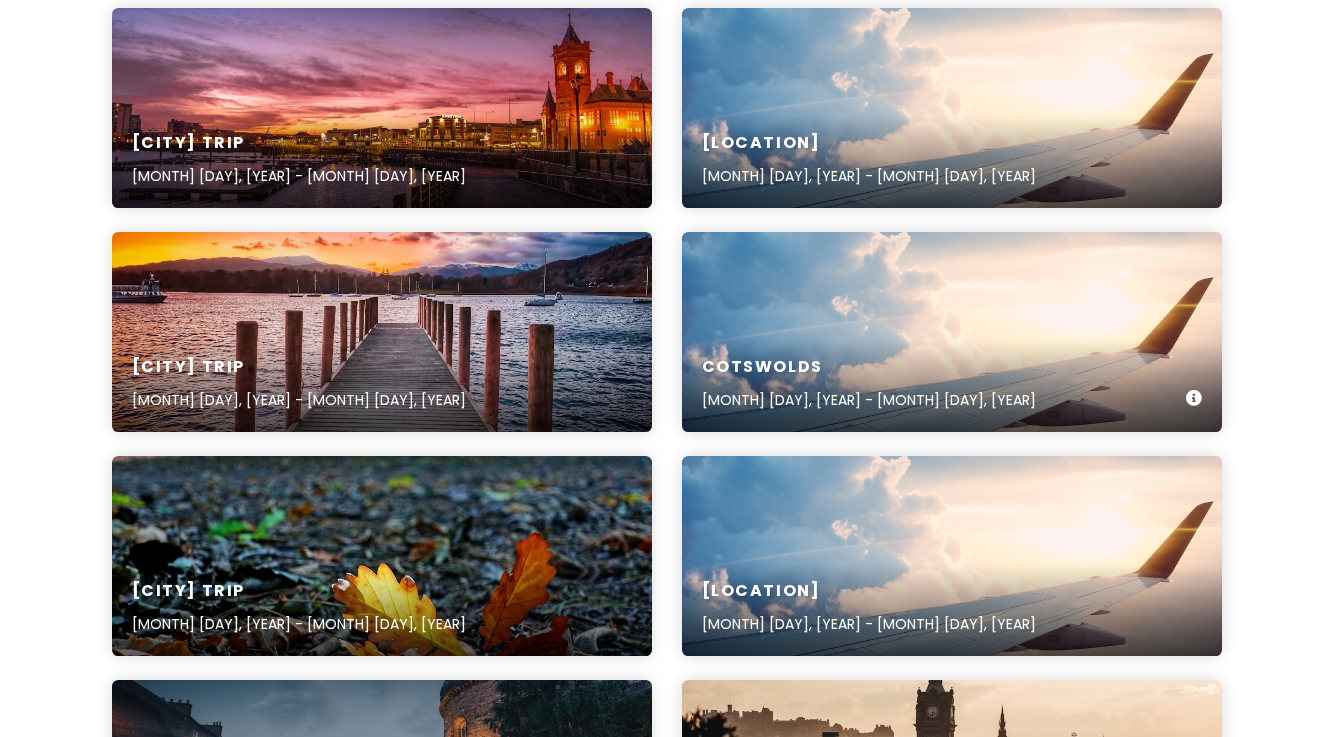 click on "[CITY] [MONTH] [DAY], [YEAR] - [MONTH] [DAY], [YEAR]" at bounding box center (952, 332) 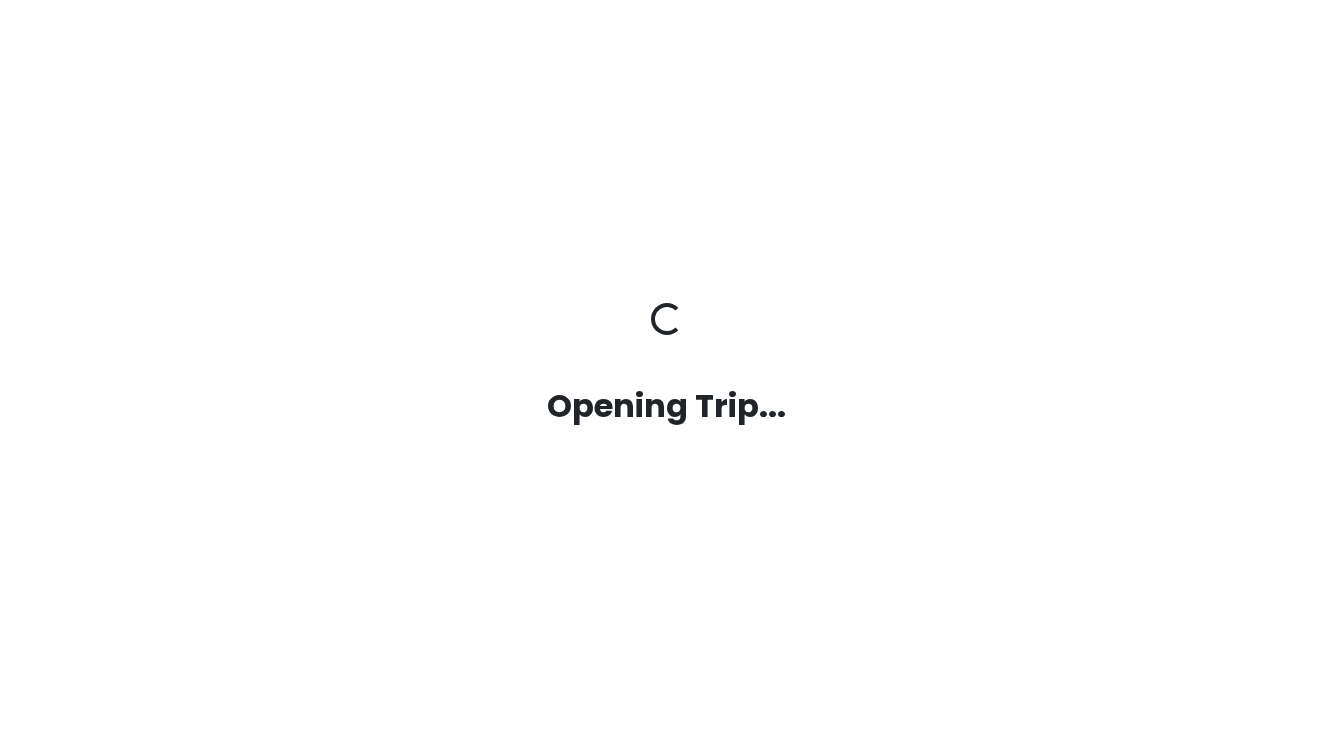 scroll, scrollTop: 0, scrollLeft: 0, axis: both 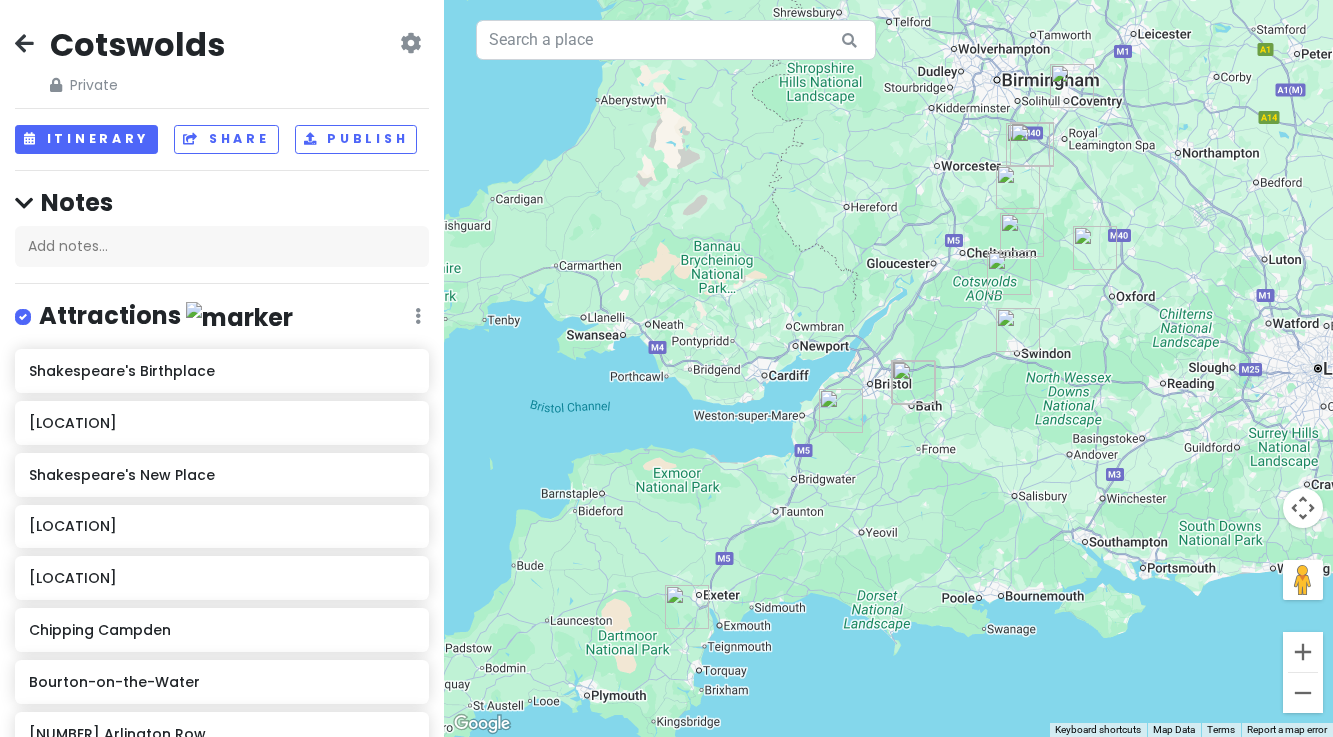 click at bounding box center (410, 43) 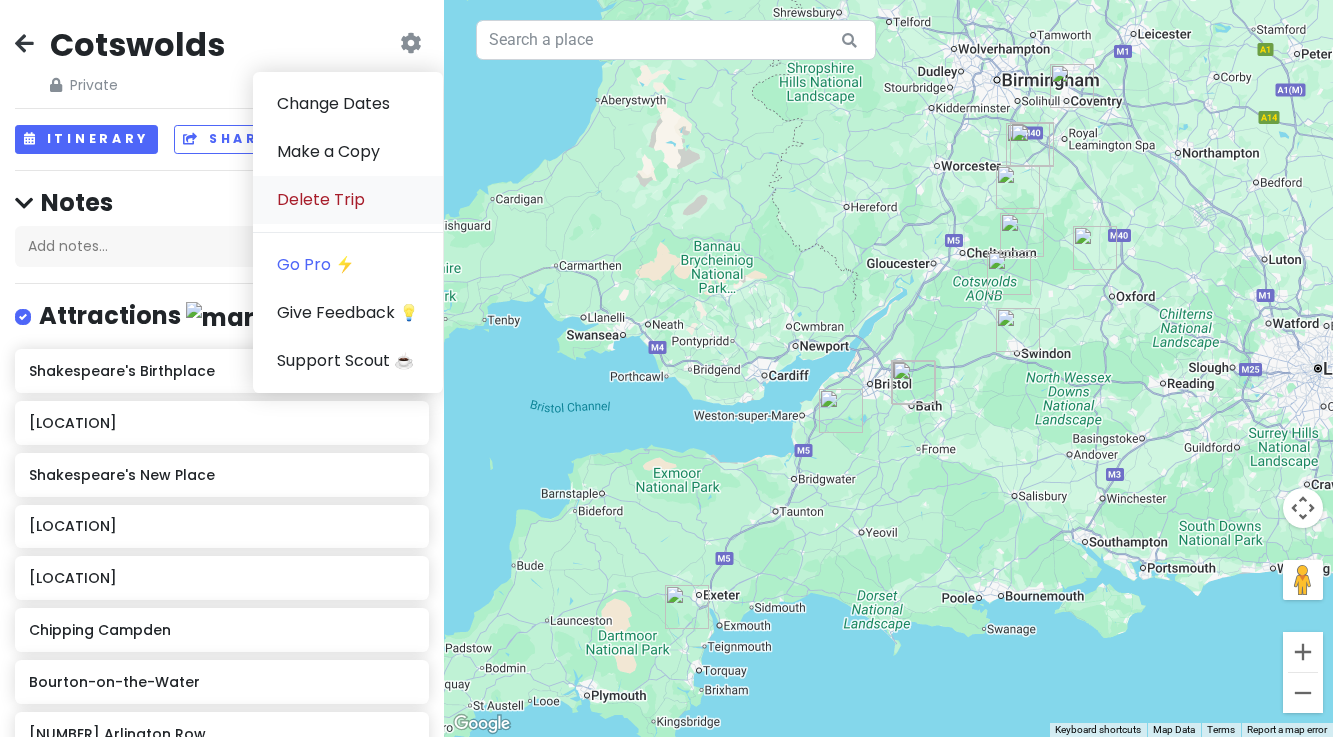 click on "Delete Trip" at bounding box center [348, 200] 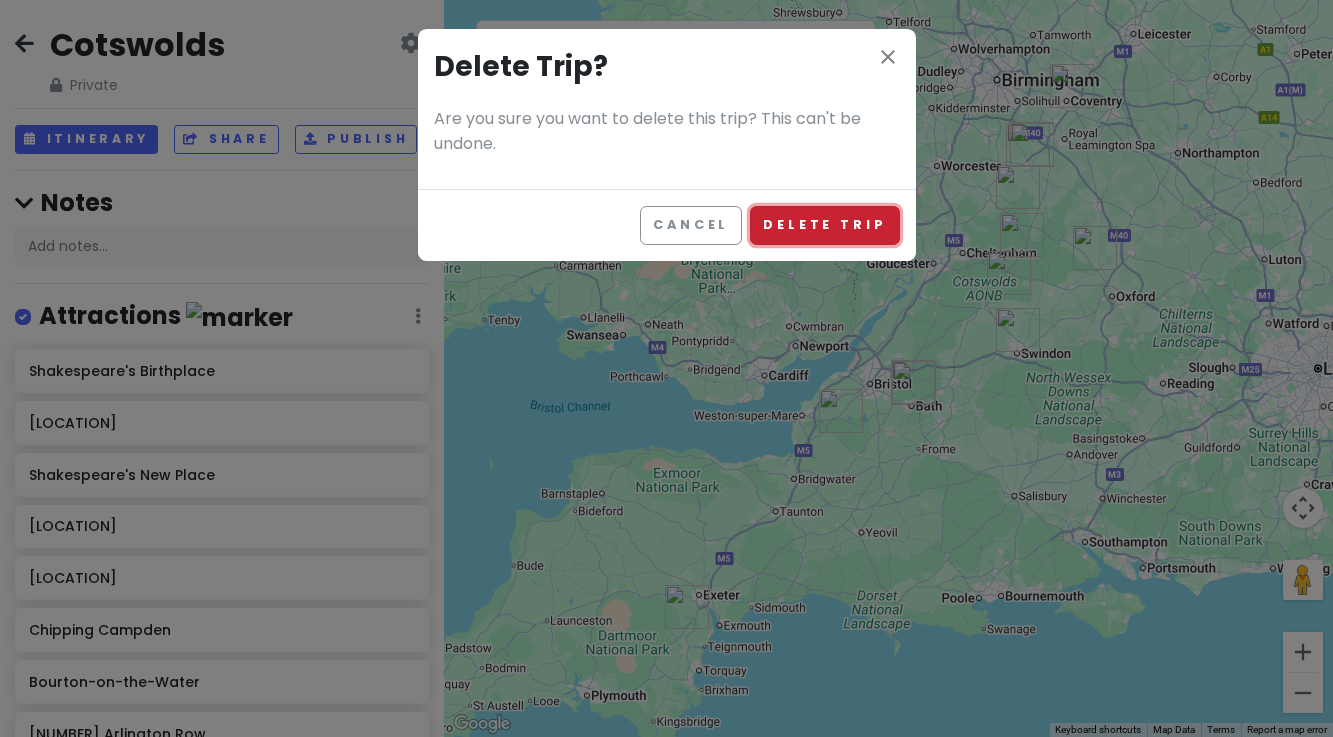 click on "Delete Trip" at bounding box center [824, 225] 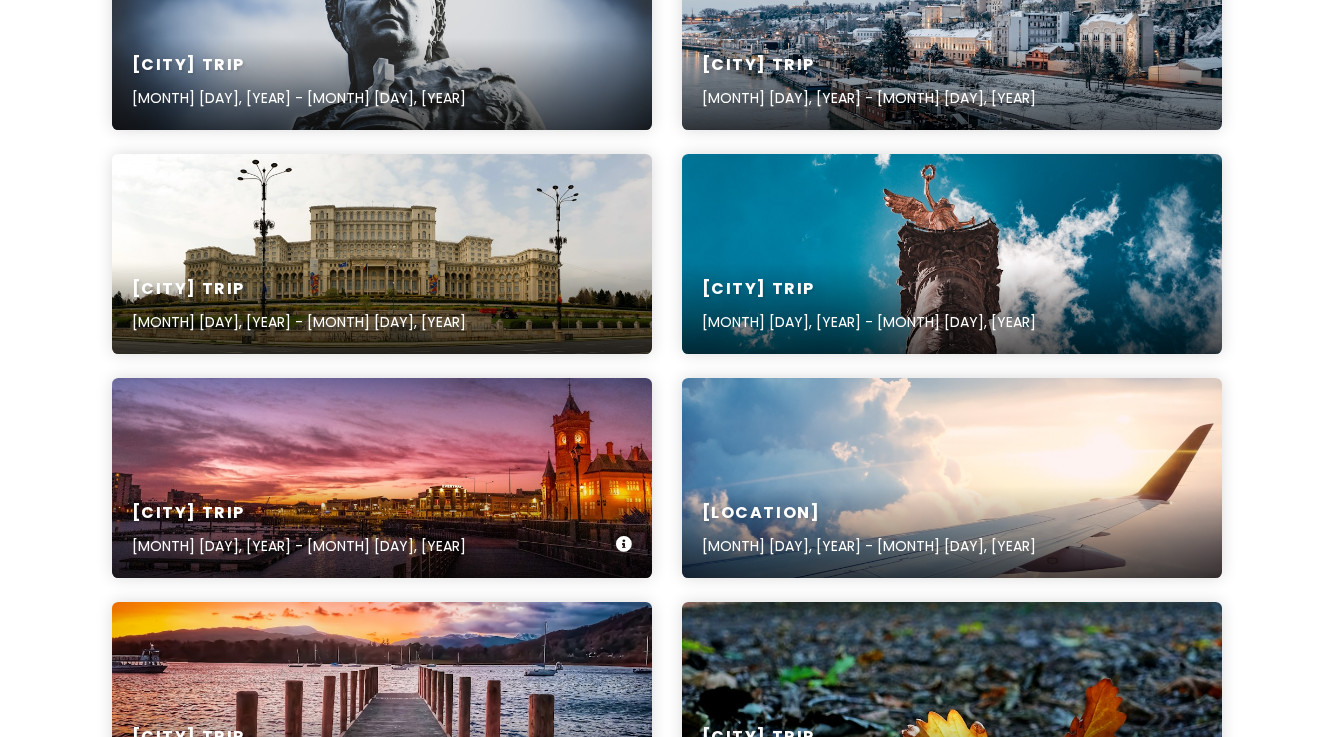 scroll, scrollTop: 418, scrollLeft: 0, axis: vertical 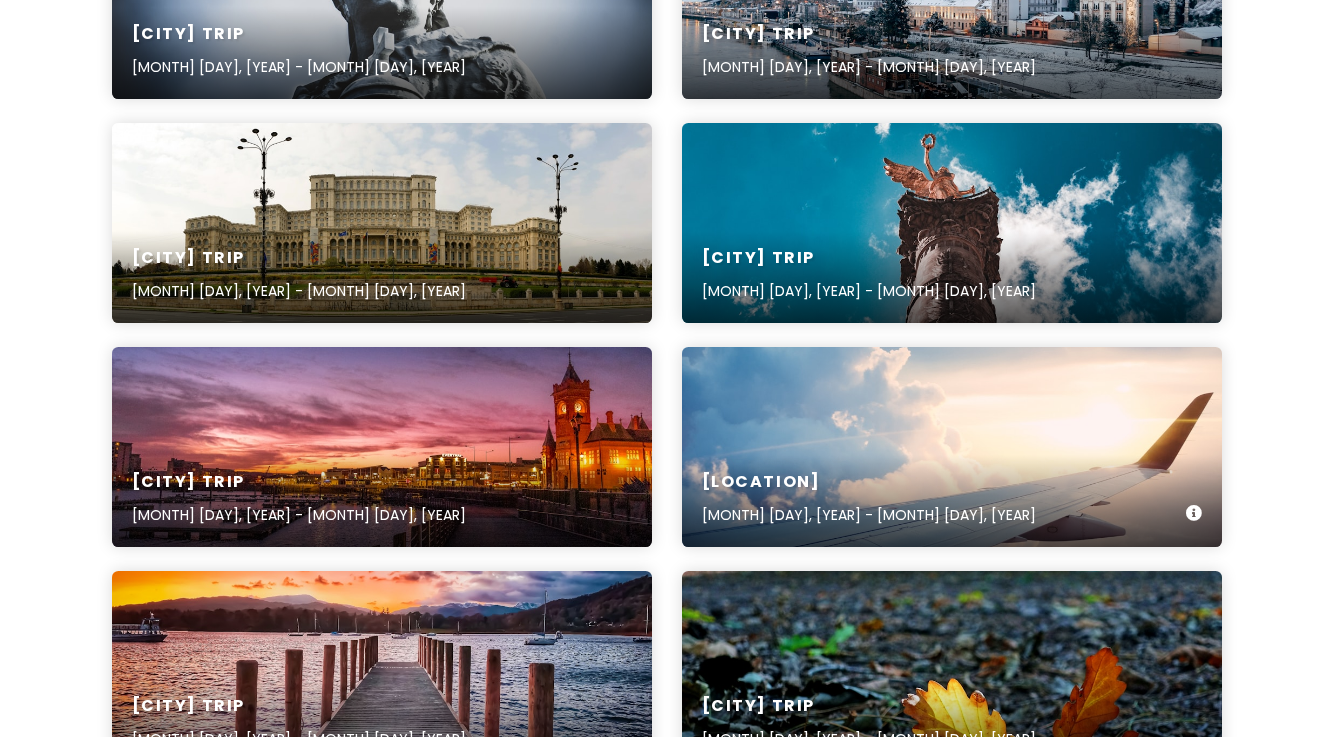 click on "[CITY] [MONTH] [DAY], [YEAR] - [MONTH] [DAY], [YEAR]" at bounding box center [952, 447] 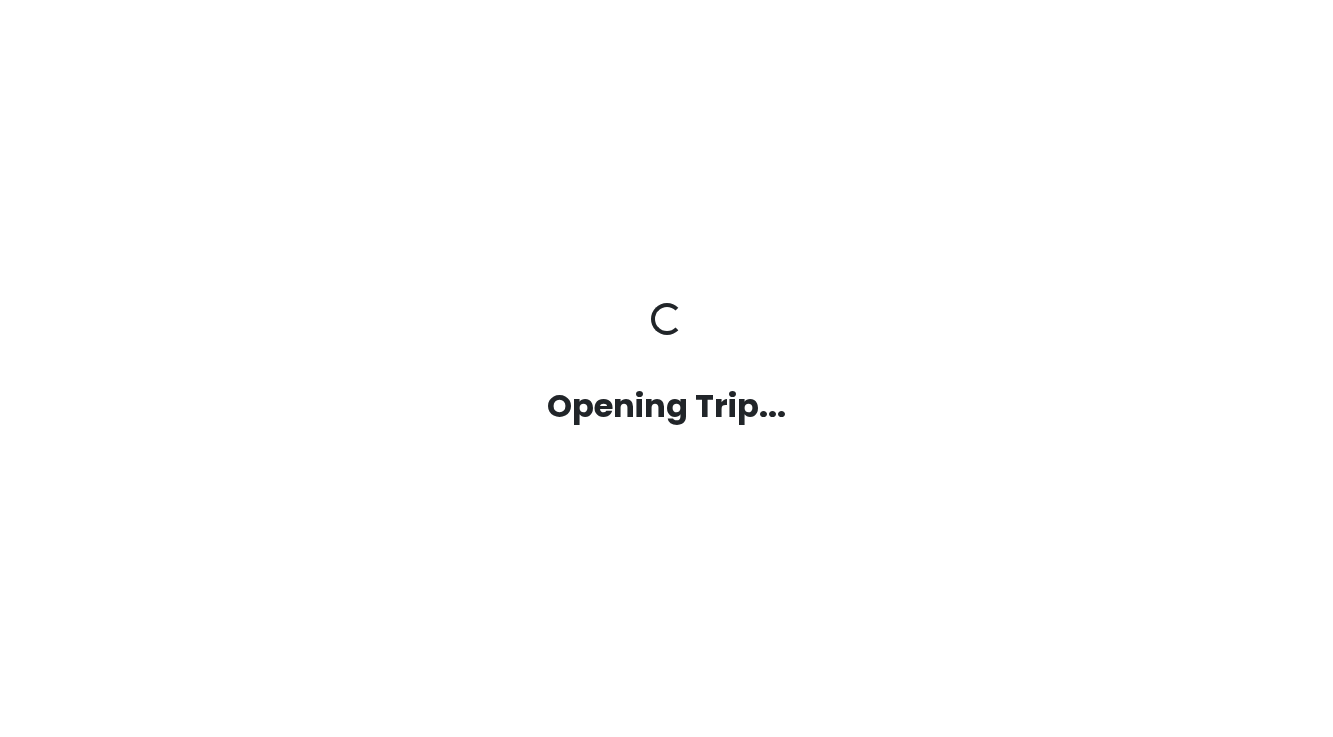 scroll, scrollTop: 0, scrollLeft: 0, axis: both 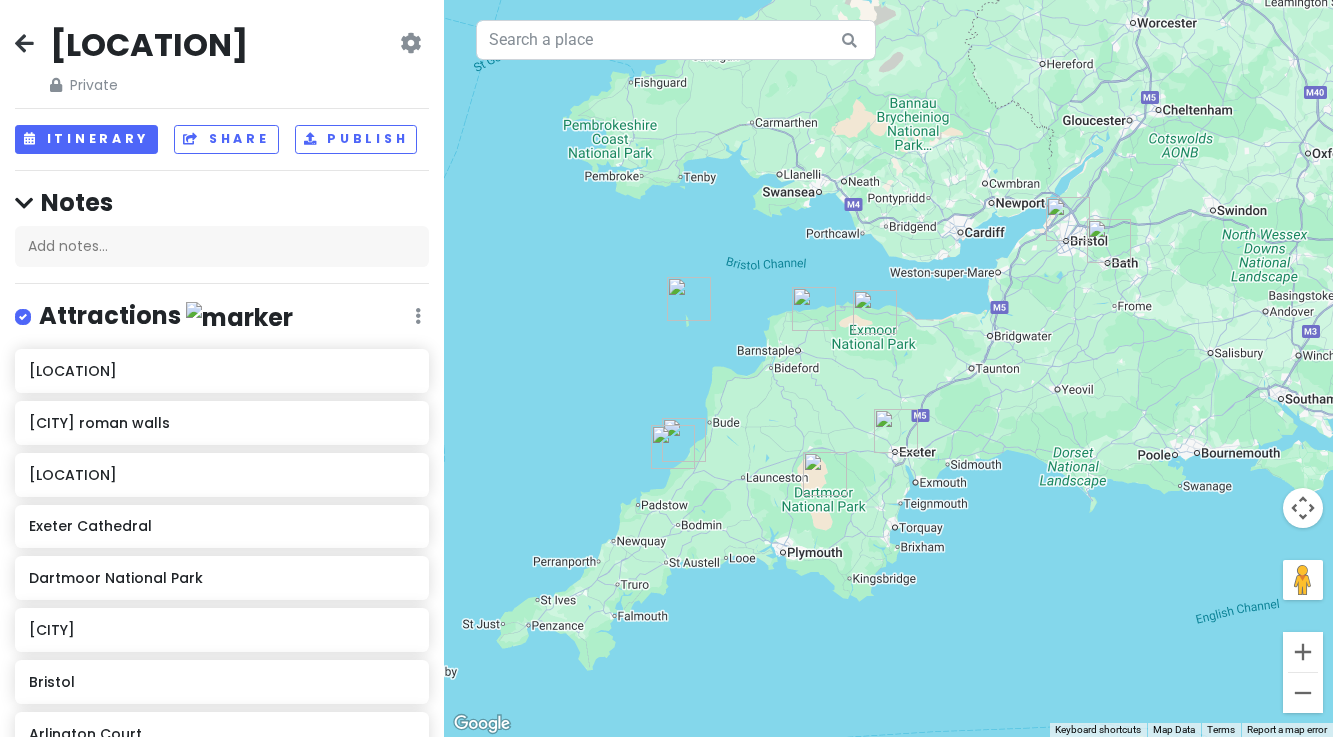 click at bounding box center [410, 43] 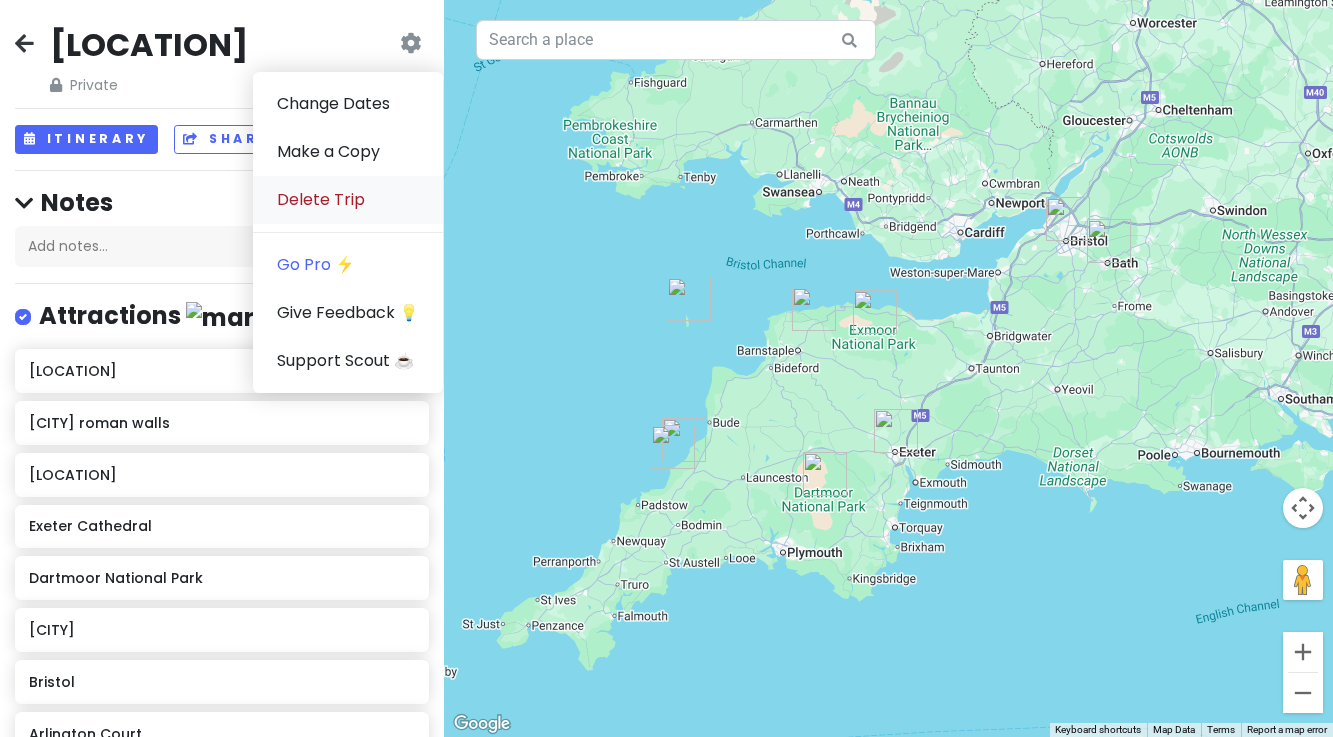 click on "Delete Trip" at bounding box center [348, 200] 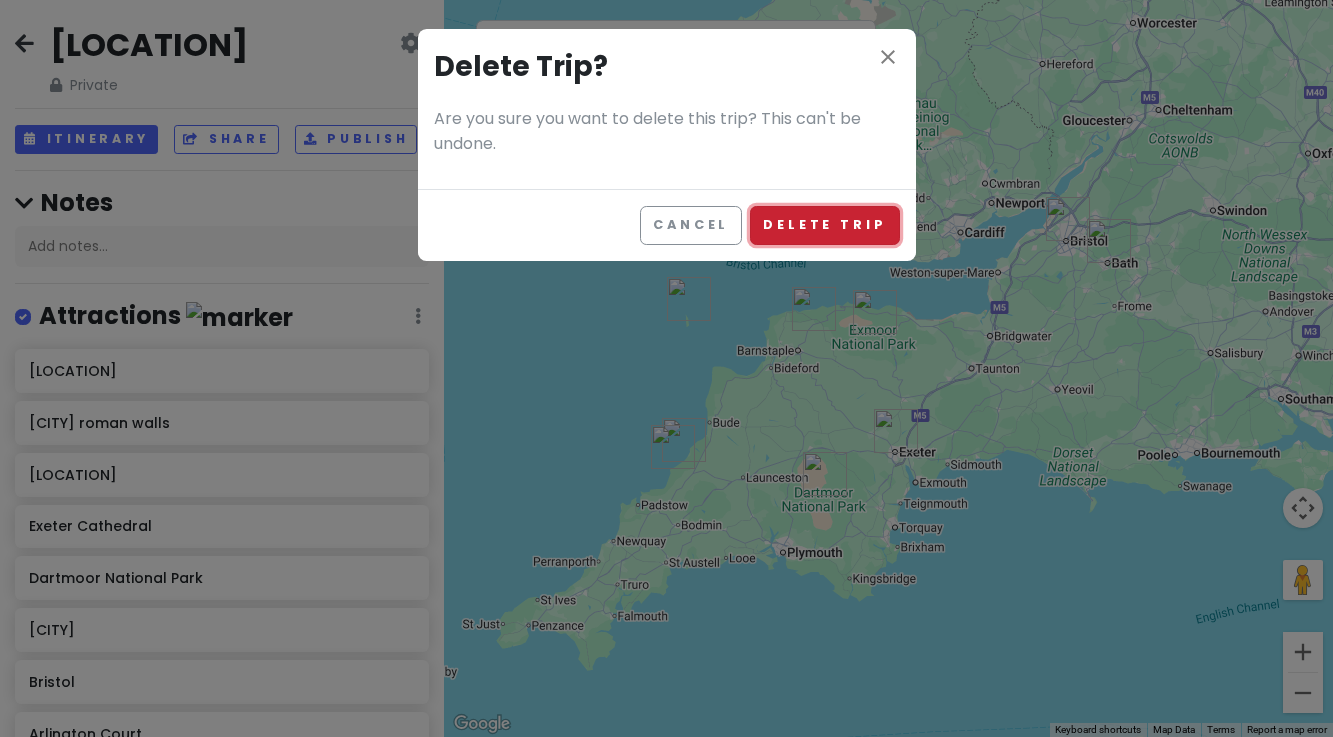 click on "Delete Trip" at bounding box center (824, 225) 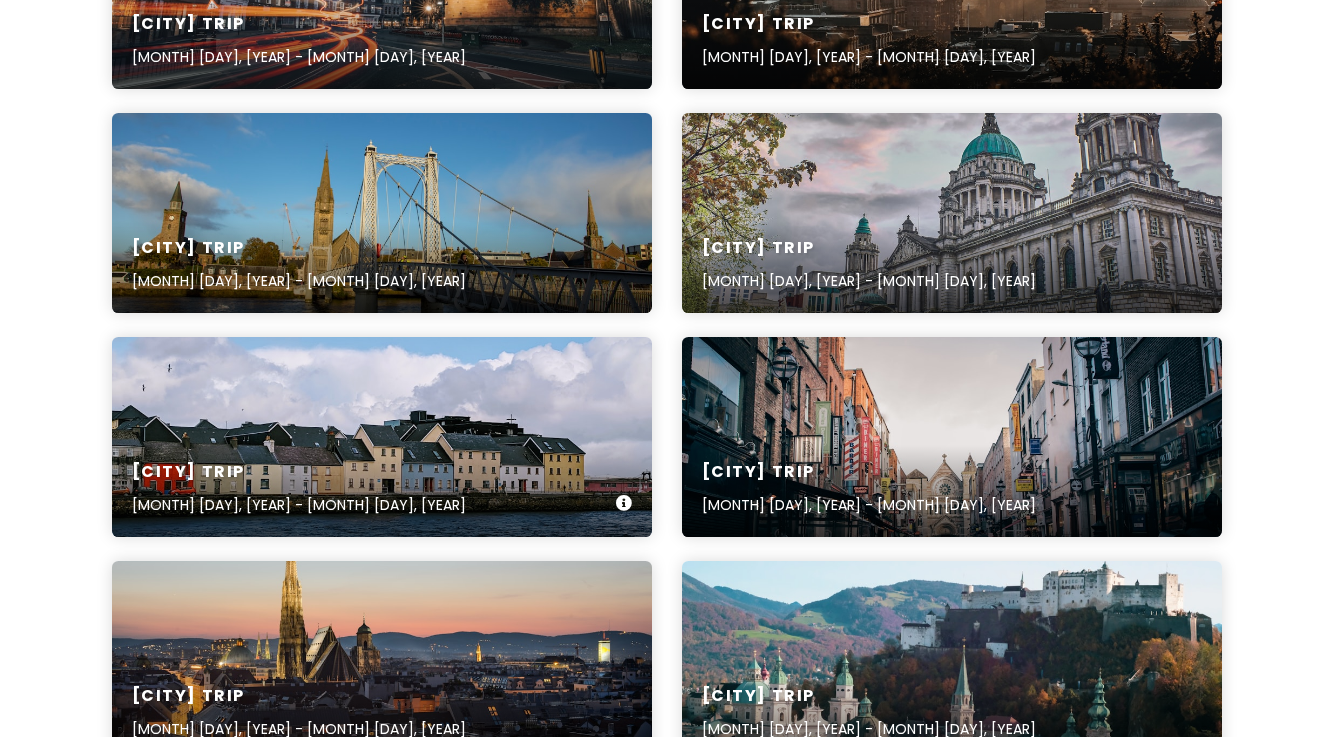 scroll, scrollTop: 1317, scrollLeft: 0, axis: vertical 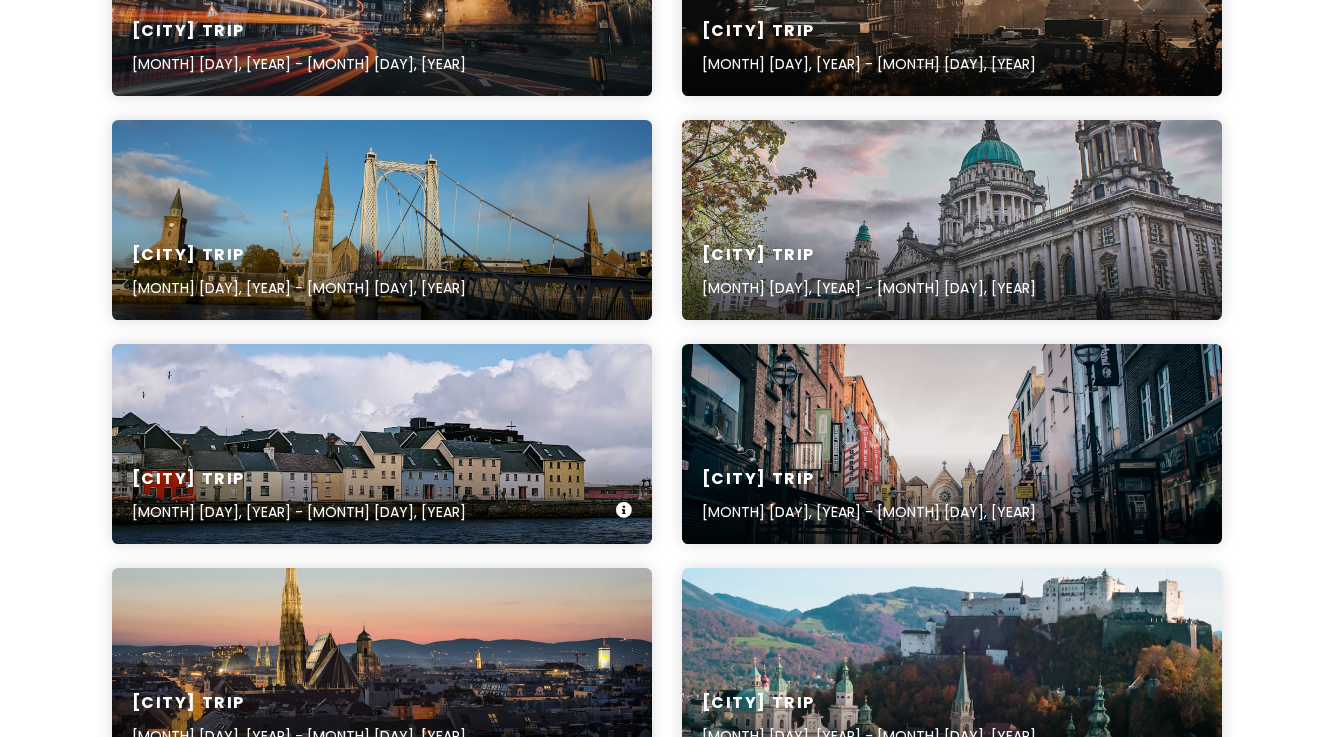 click on "[CITY] Trip [MONTH] [DAY], [YEAR] - [MONTH] [DAY], [YEAR]" at bounding box center [382, 444] 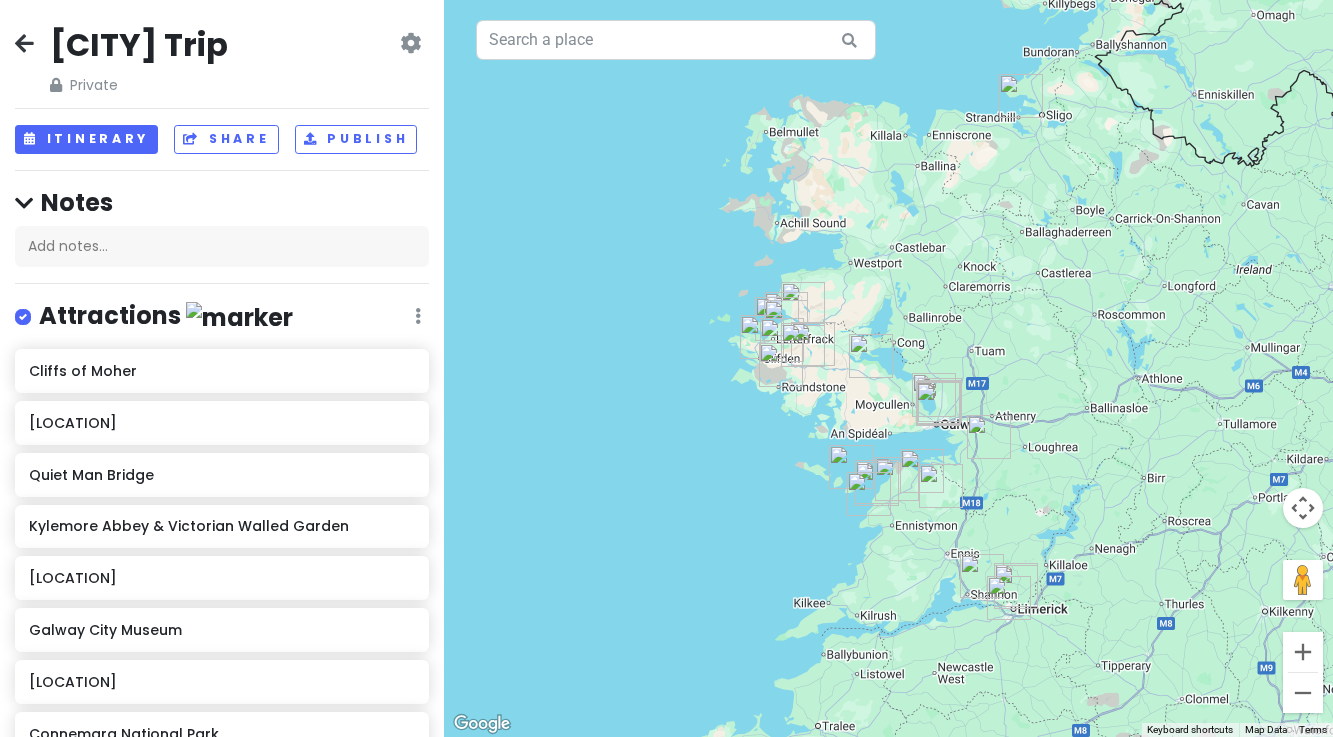 click at bounding box center [782, 340] 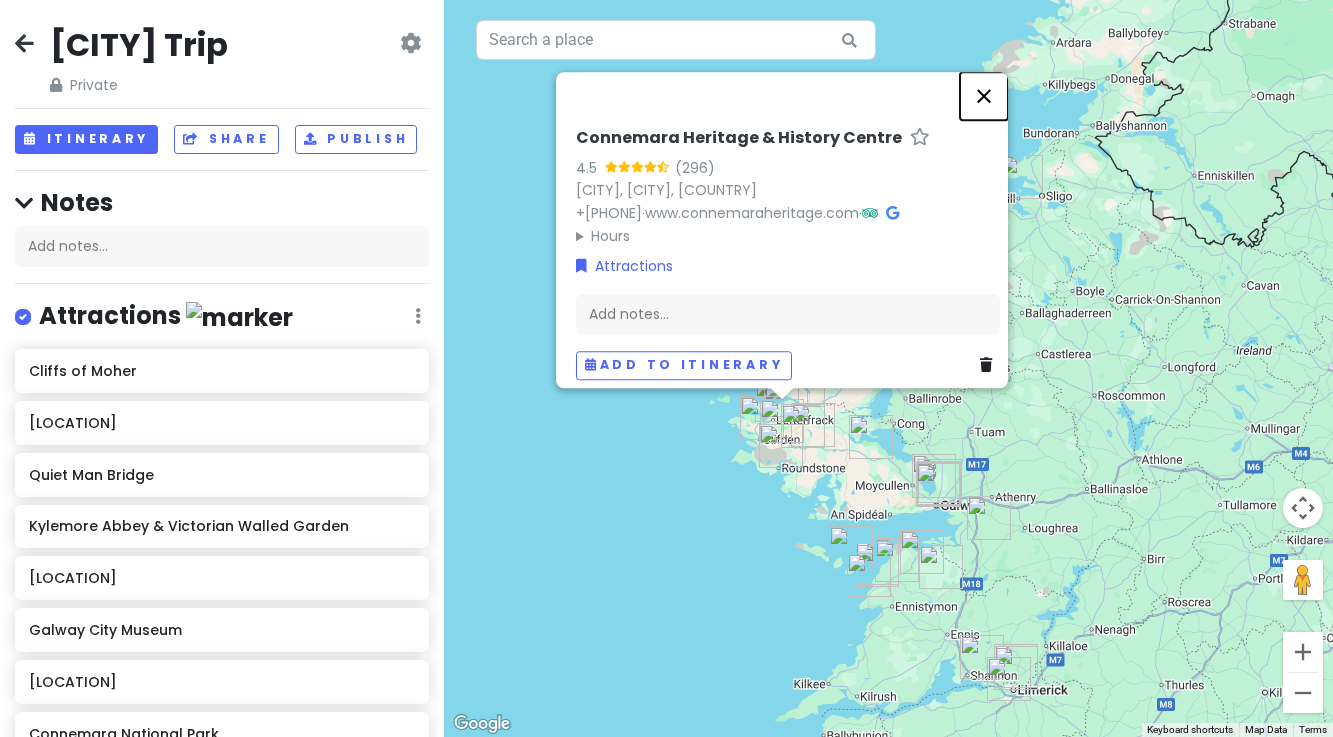 click at bounding box center [984, 96] 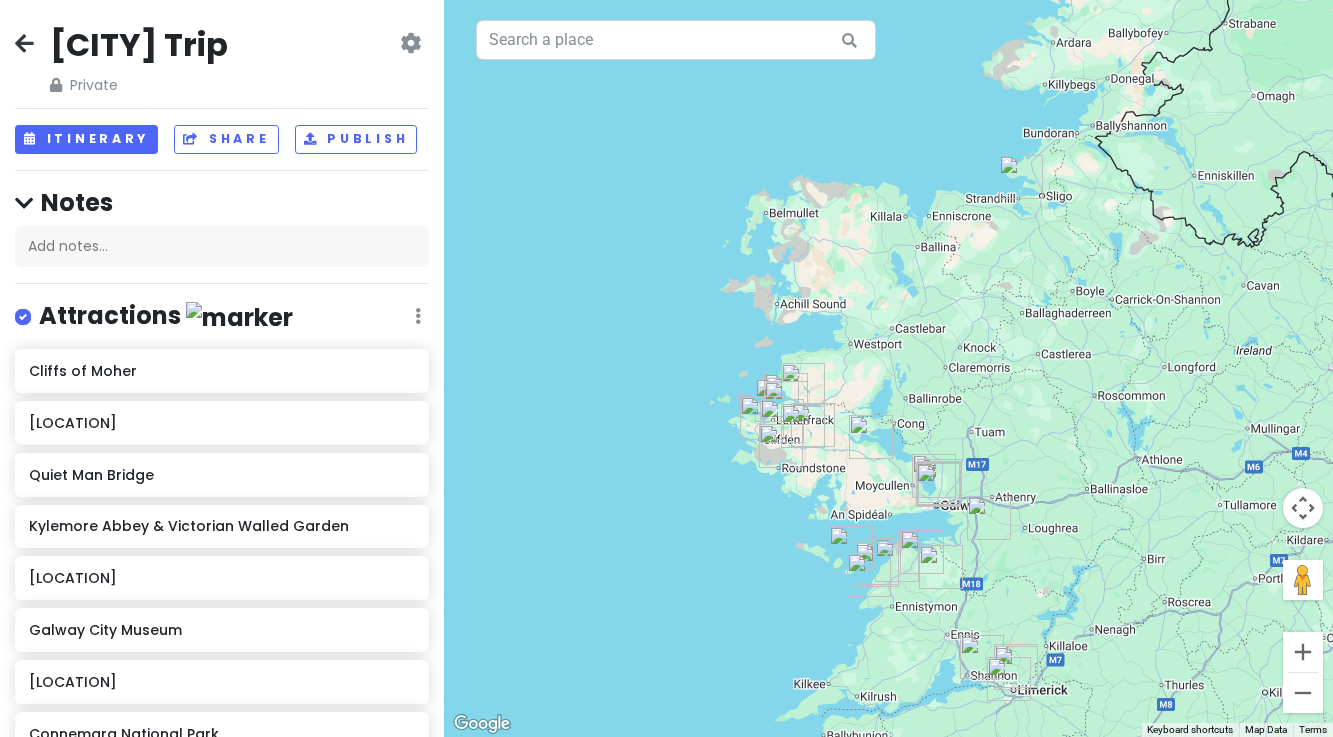 click at bounding box center [24, 43] 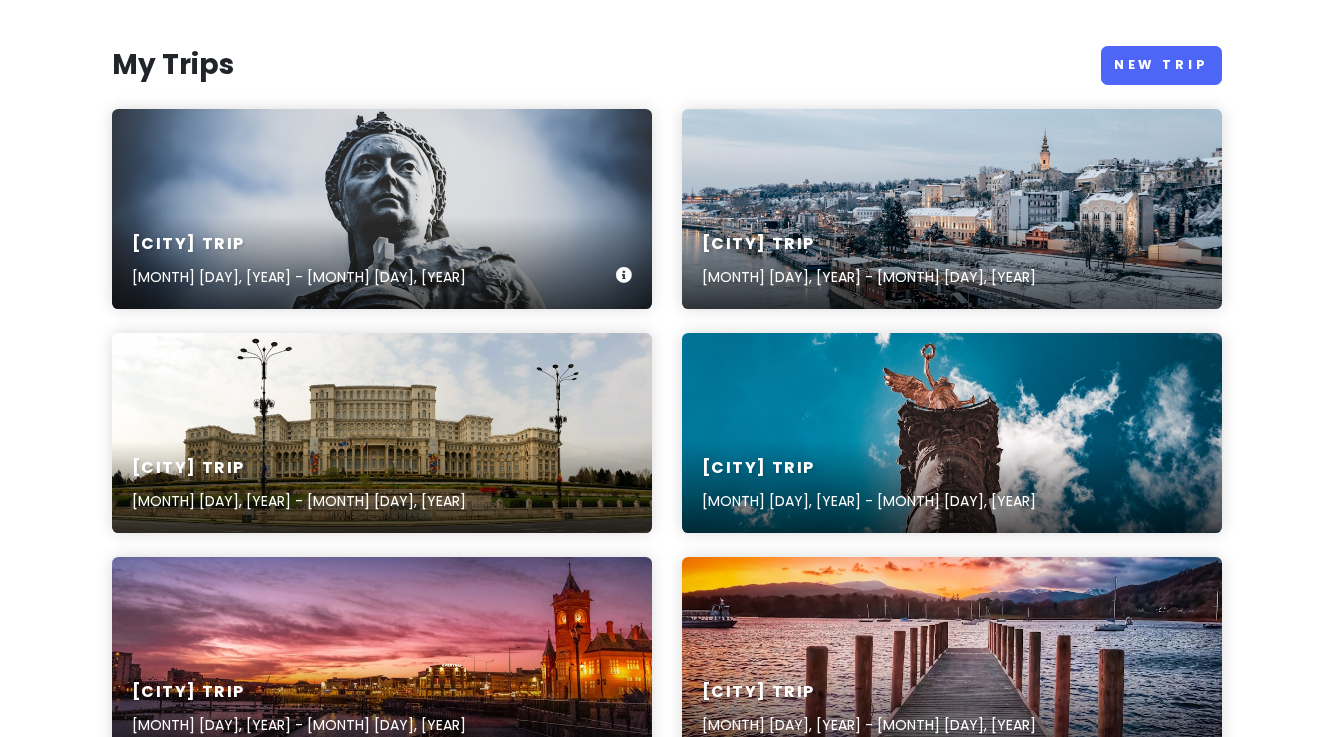 scroll, scrollTop: 209, scrollLeft: 0, axis: vertical 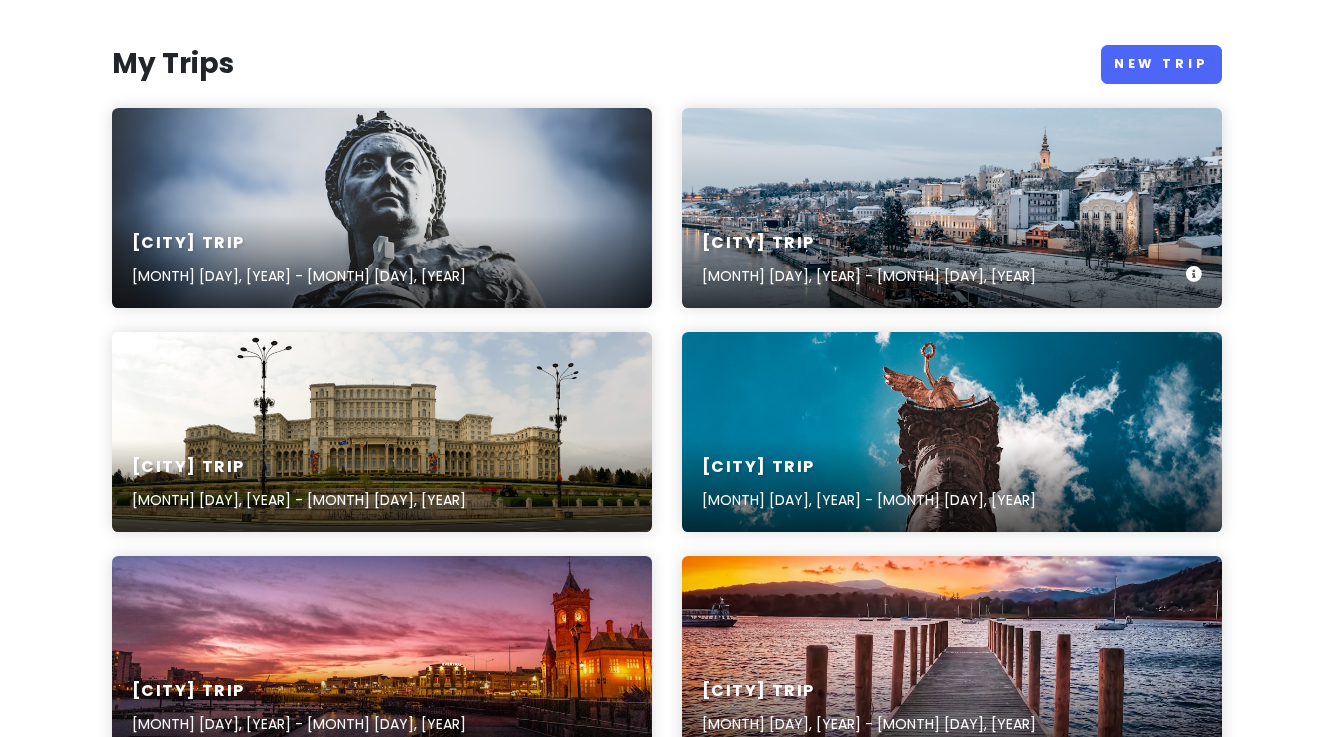 click on "[CITY] Trip [MONTH] [DAY], [YEAR] - [MONTH] [DAY], [YEAR]" at bounding box center [952, 208] 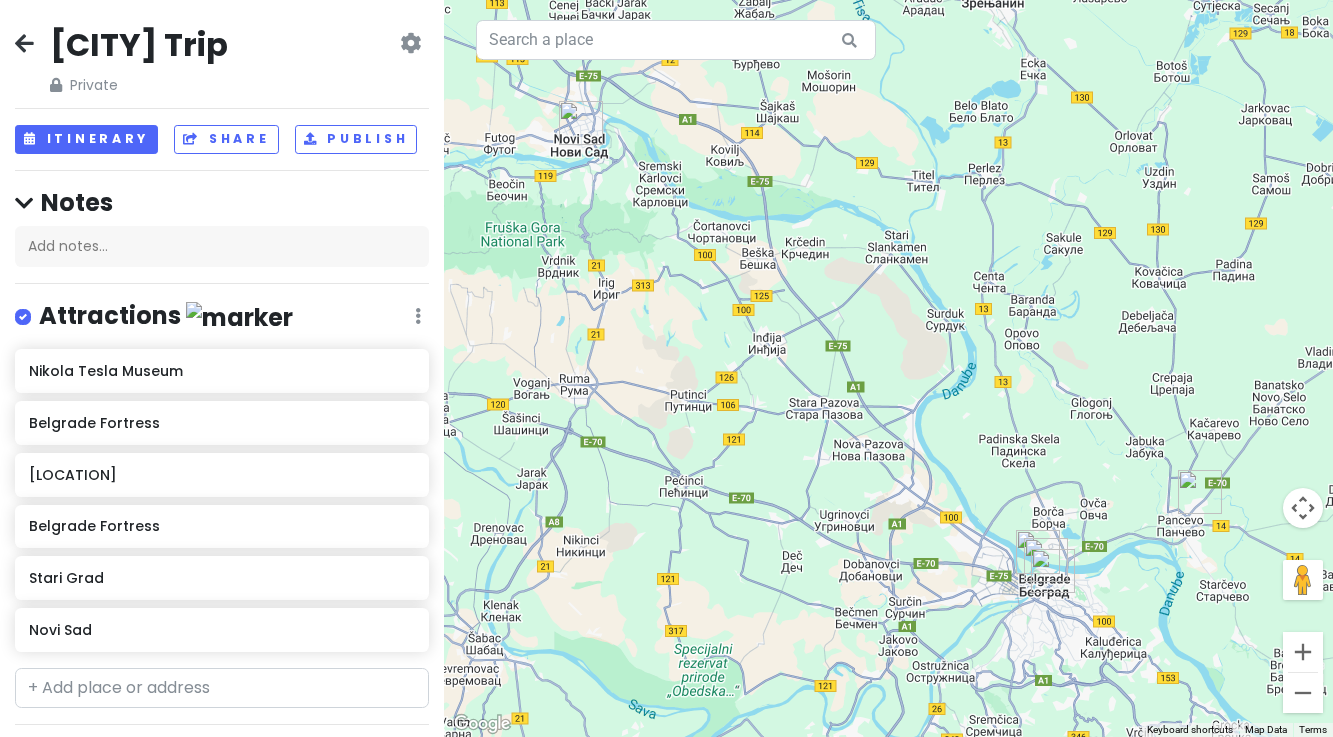 click at bounding box center (410, 43) 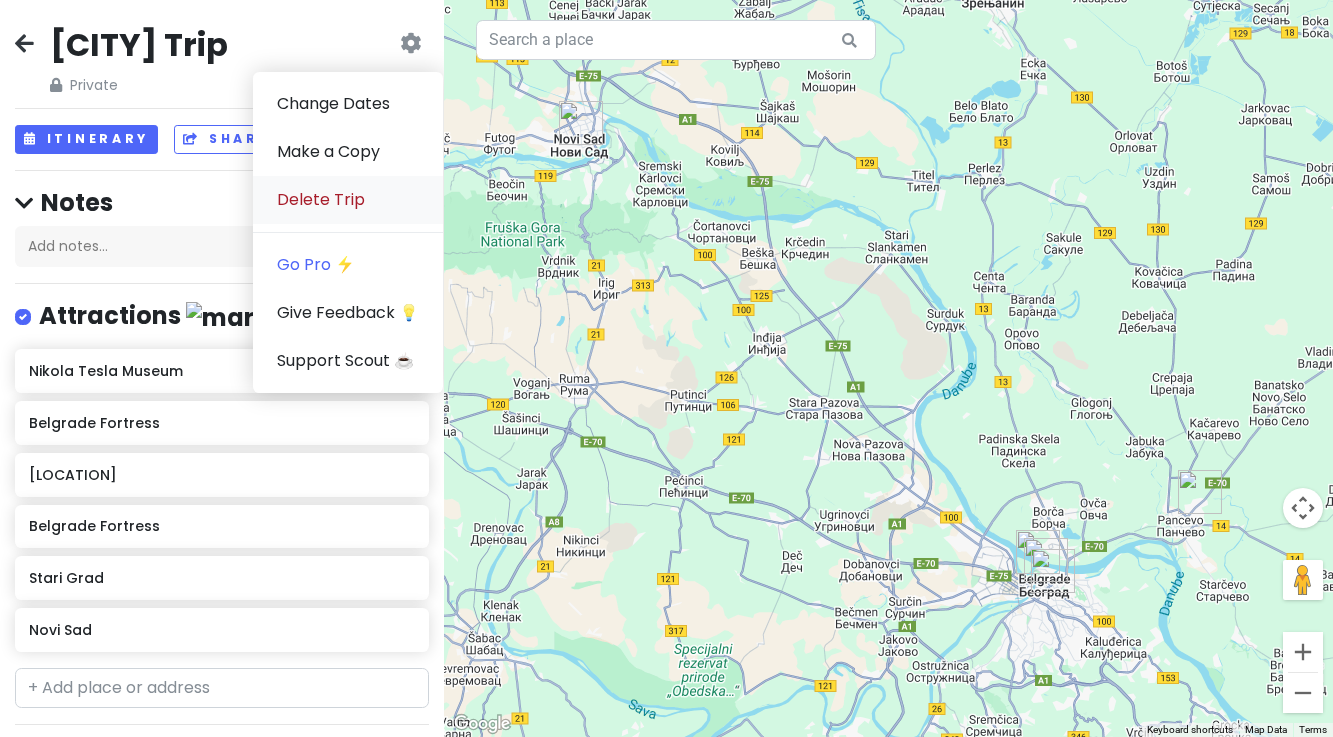 click on "Delete Trip" at bounding box center (348, 200) 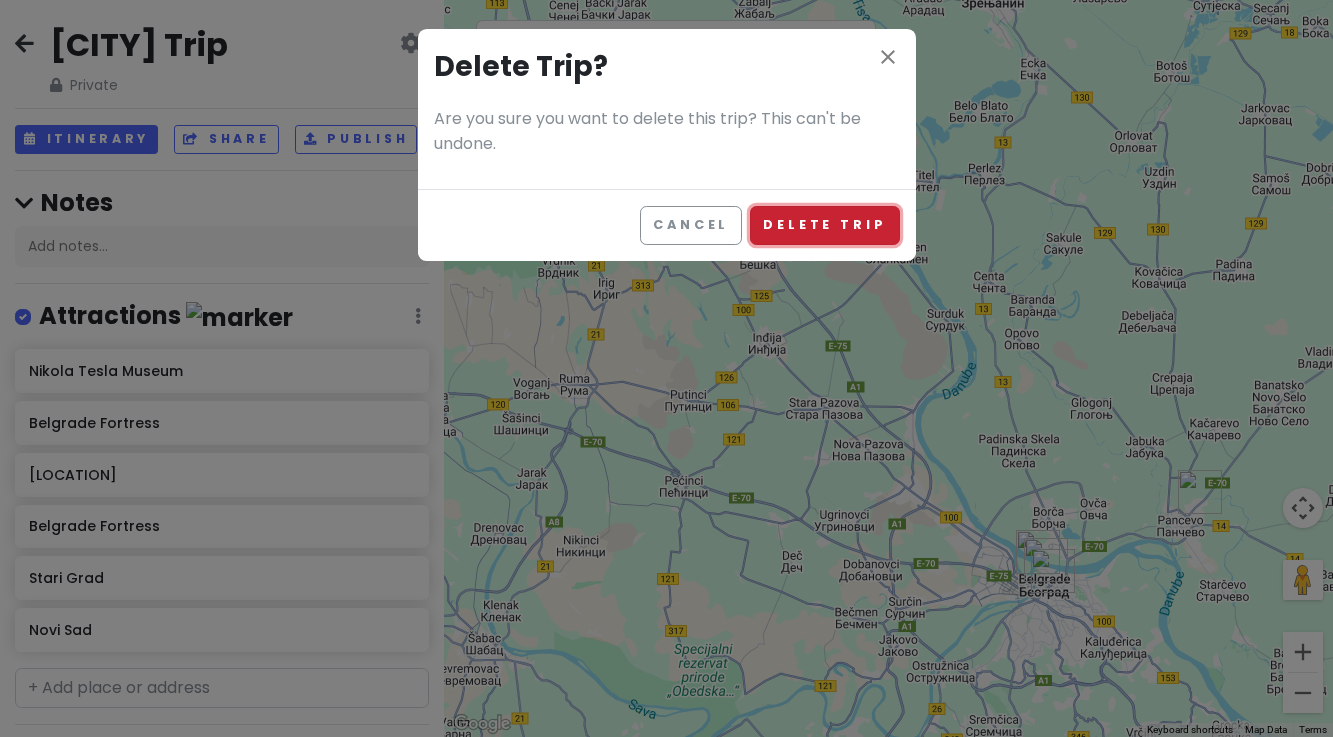 click on "Delete Trip" at bounding box center [824, 225] 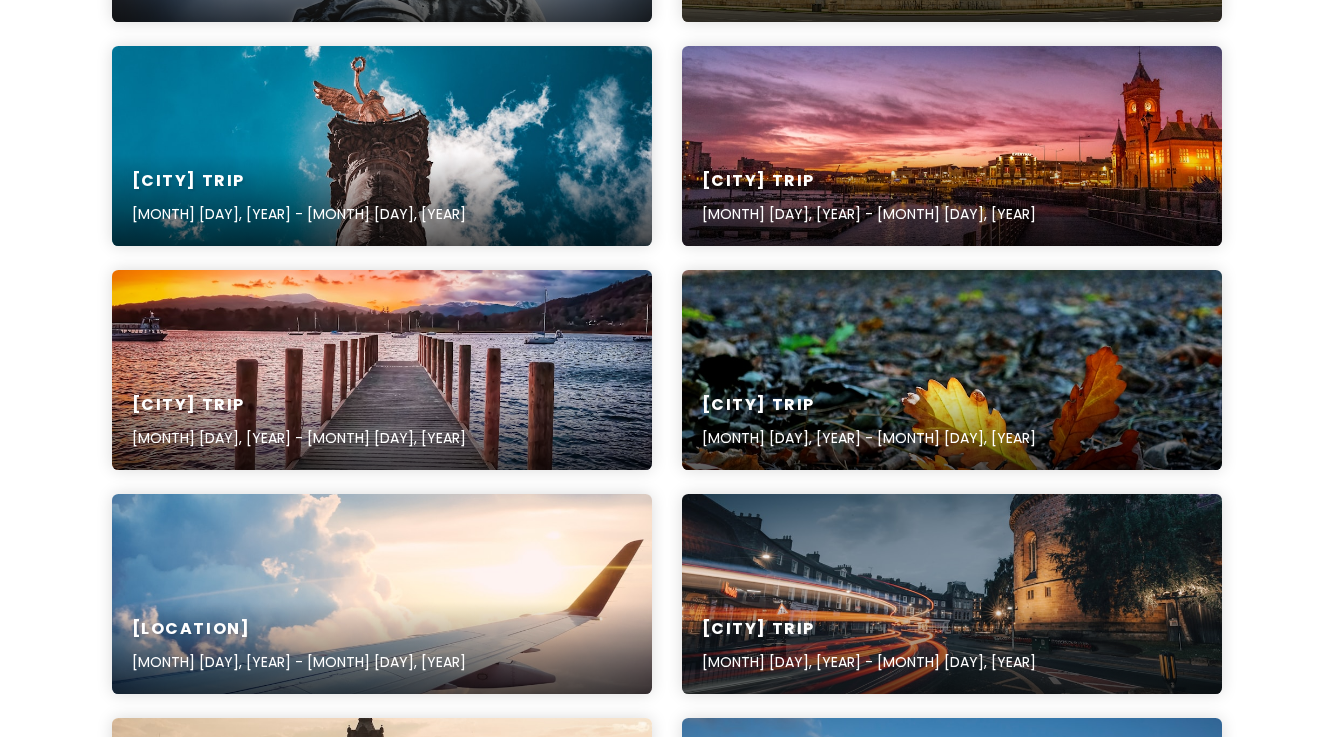 scroll, scrollTop: 500, scrollLeft: 0, axis: vertical 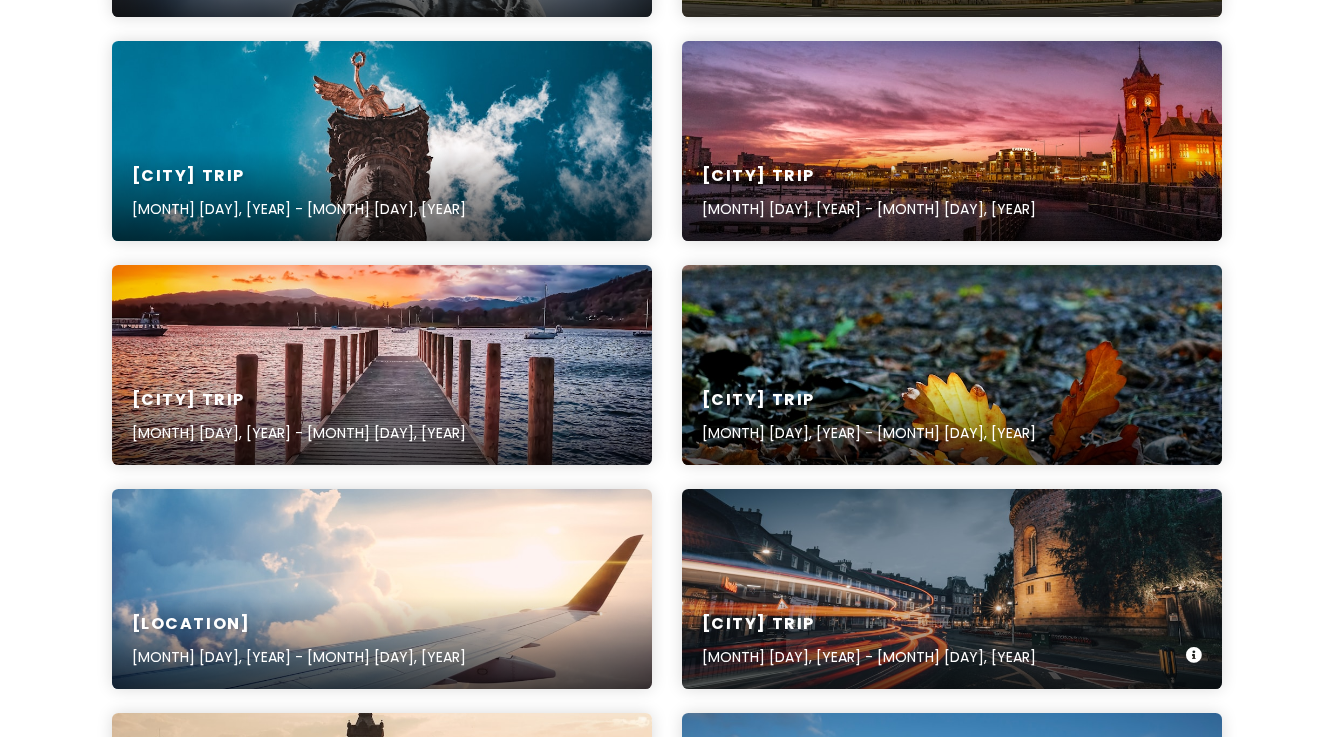 click on "[CITY] Trip [MONTH] [DAY], [YEAR] - [MONTH] [DAY], [YEAR]" at bounding box center [952, 589] 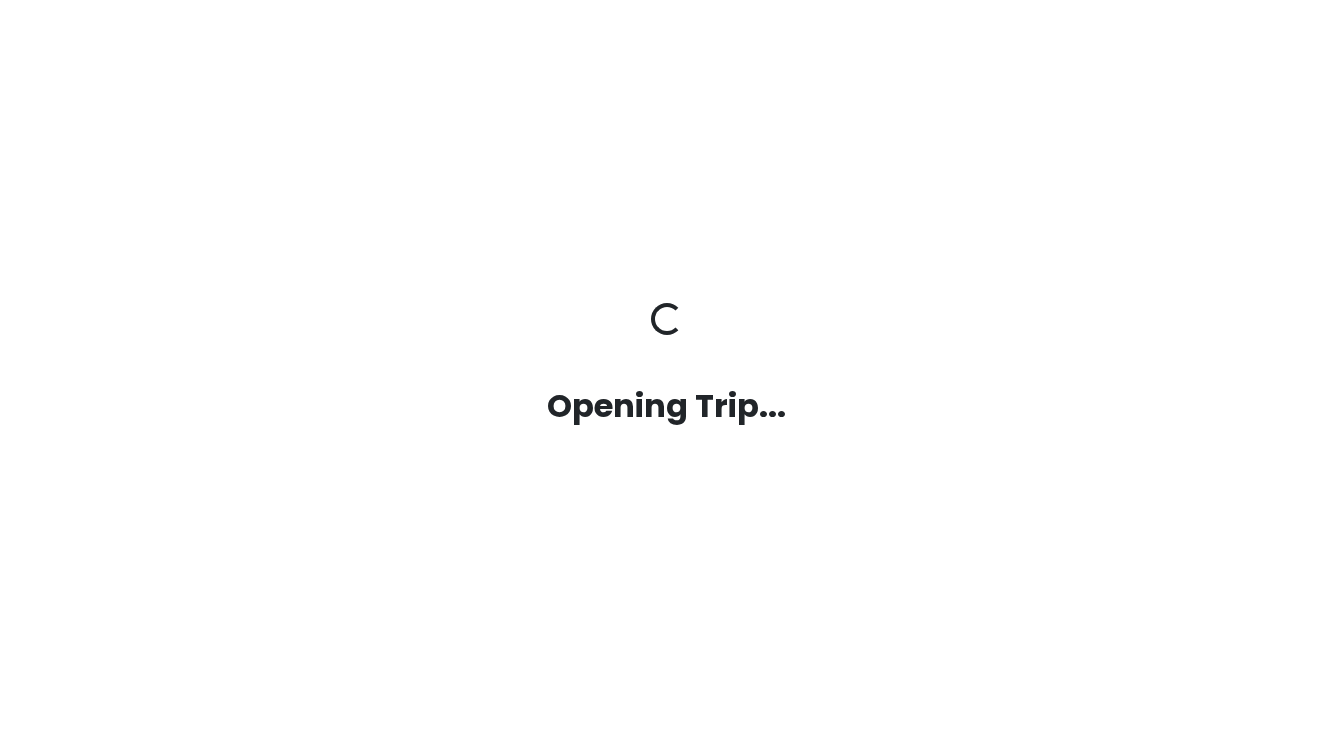 scroll, scrollTop: 0, scrollLeft: 0, axis: both 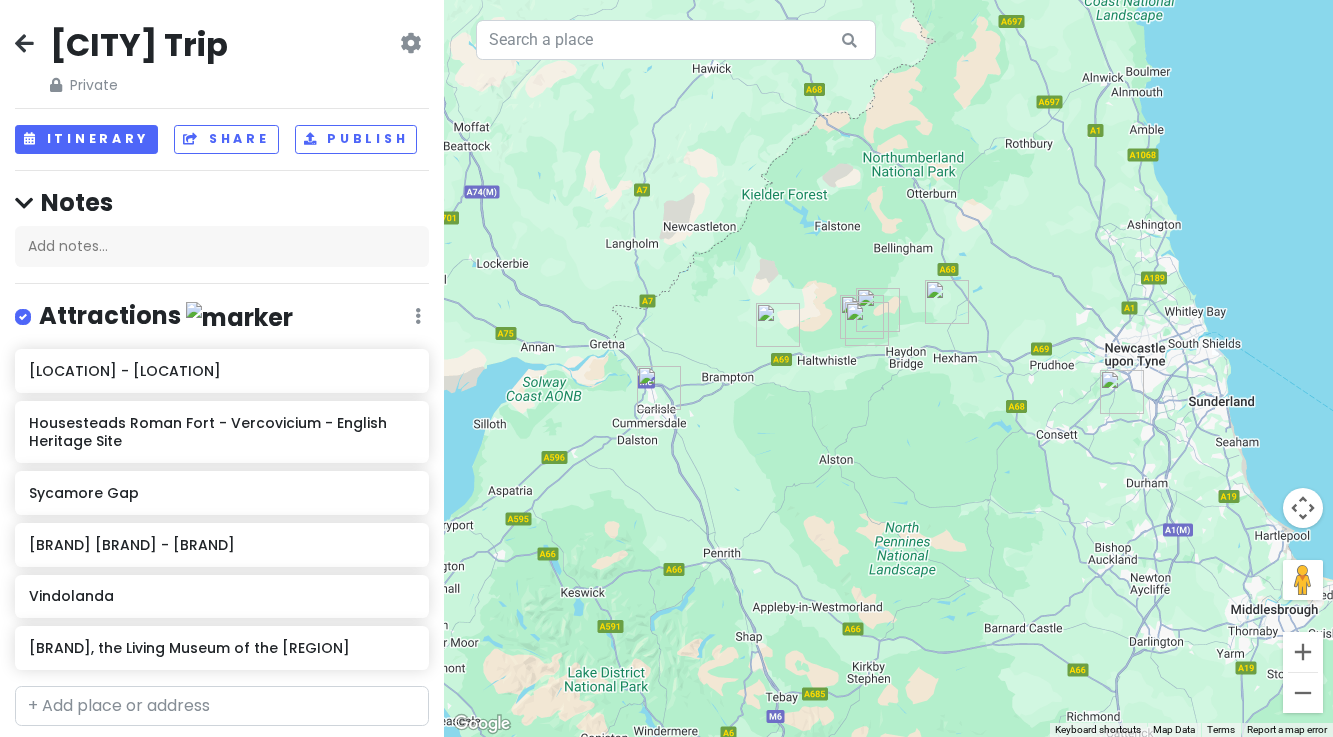 click at bounding box center [410, 43] 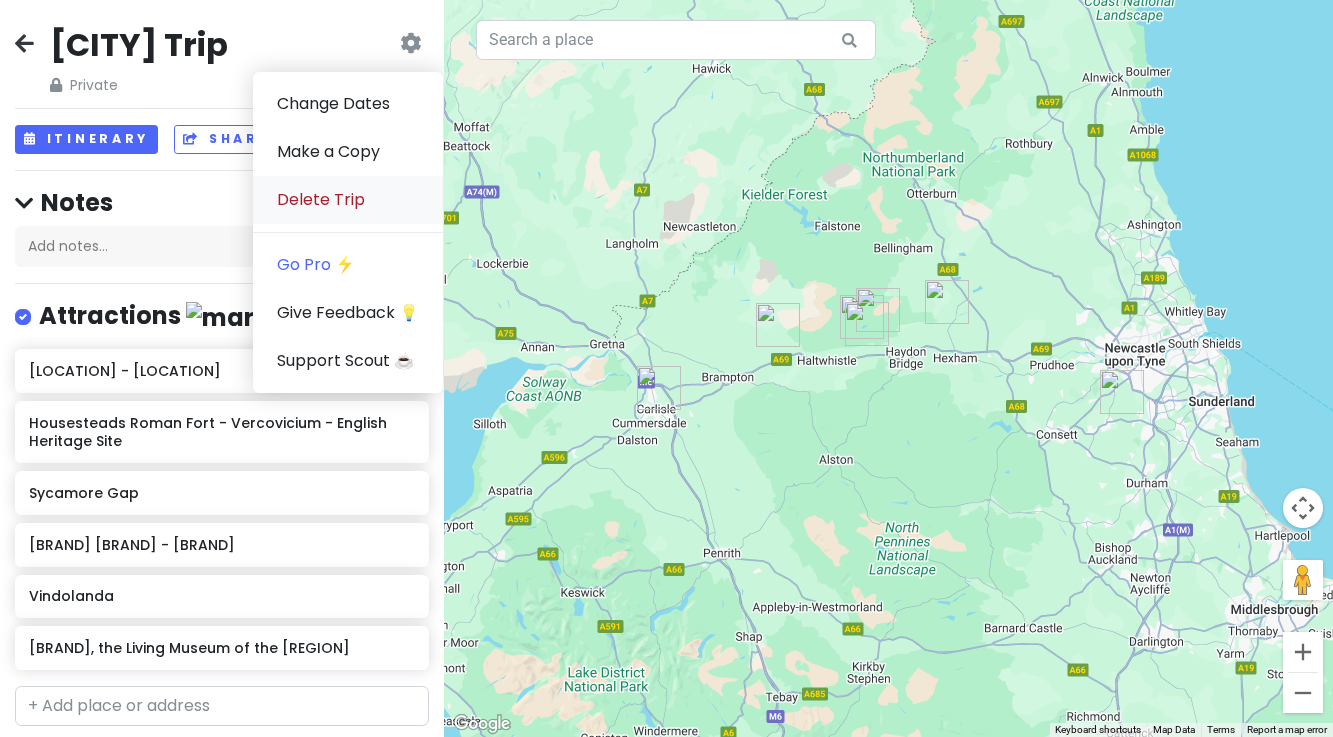 click on "Delete Trip" at bounding box center [348, 200] 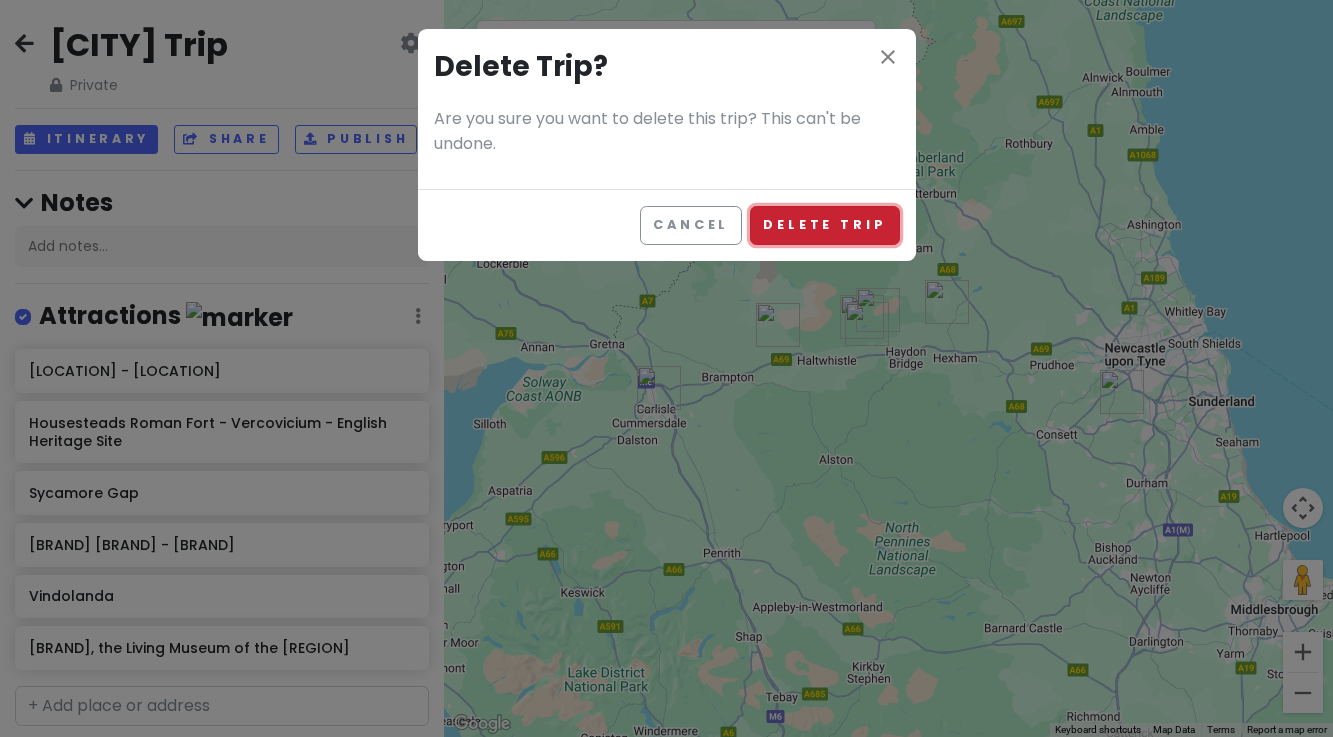 click on "Delete Trip" at bounding box center (824, 225) 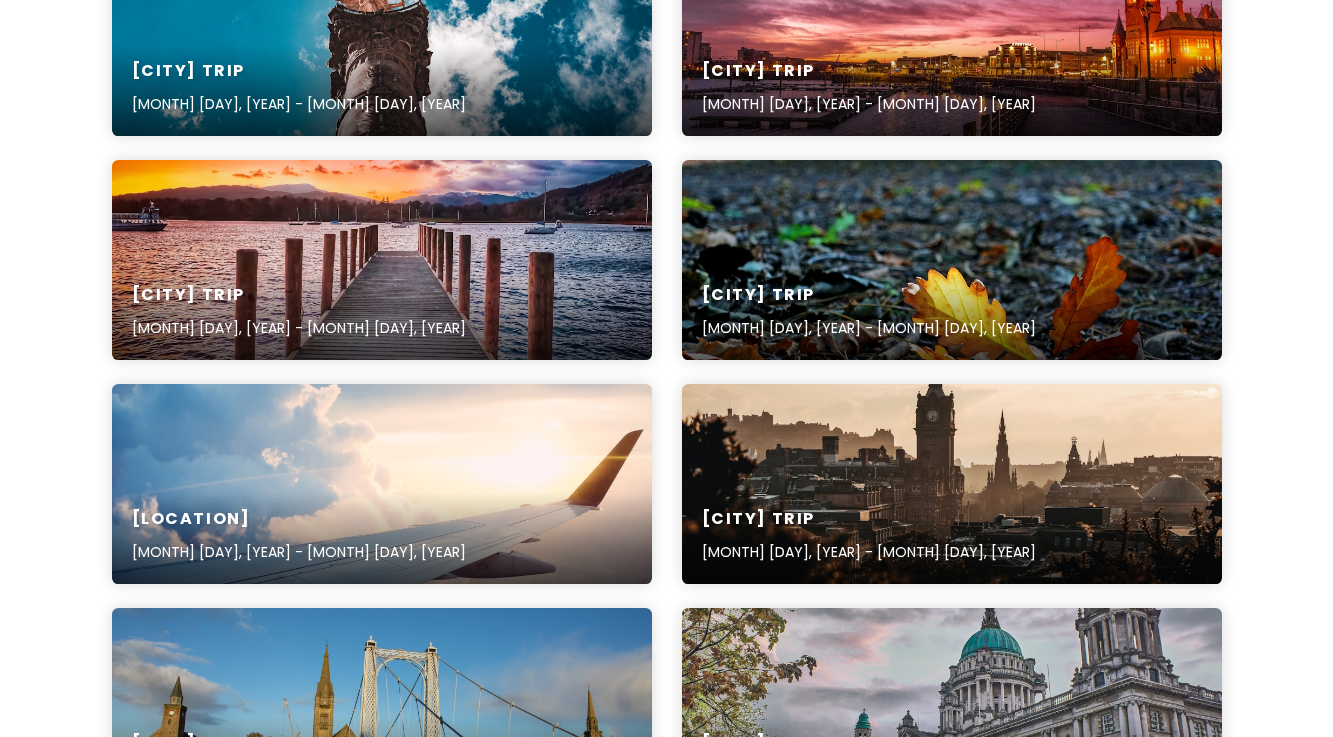 scroll, scrollTop: 583, scrollLeft: 0, axis: vertical 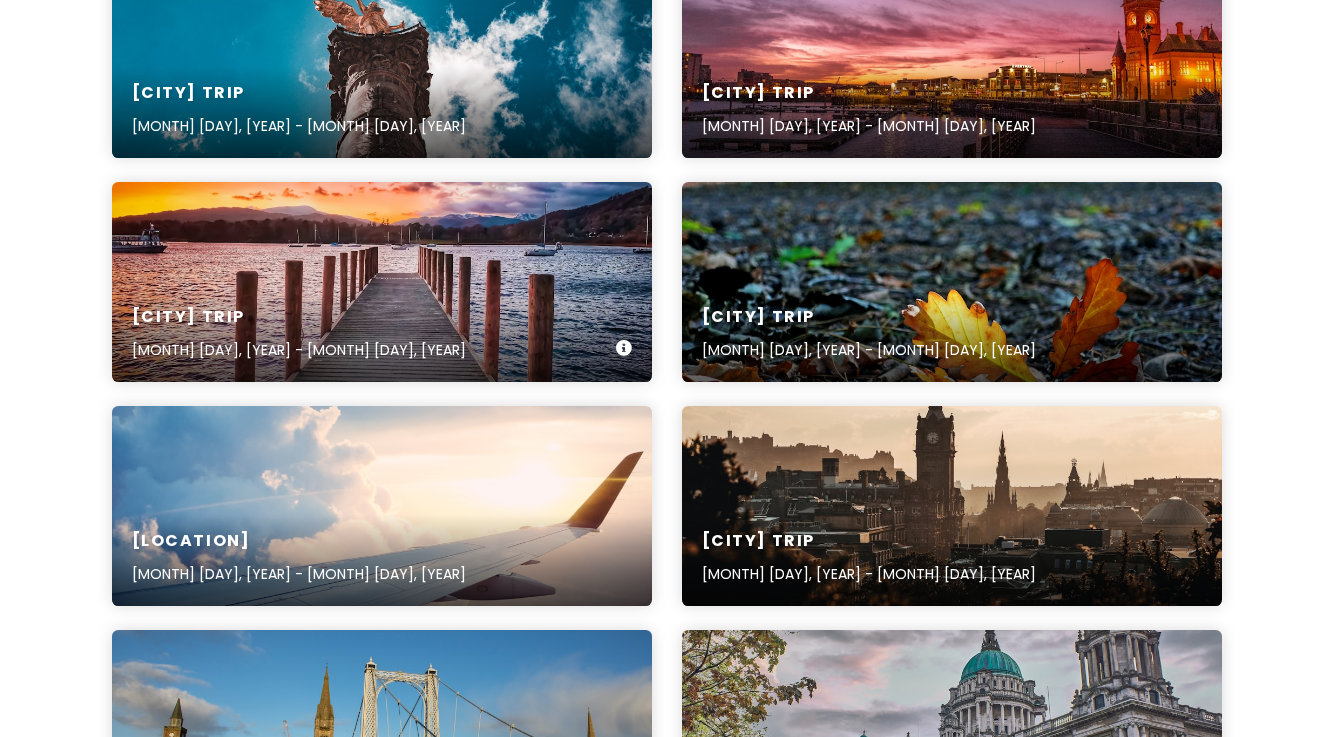 click on "[CITY] Trip [MONTH] [DAY], [YEAR] - [MONTH] [DAY], [YEAR]" at bounding box center (382, 282) 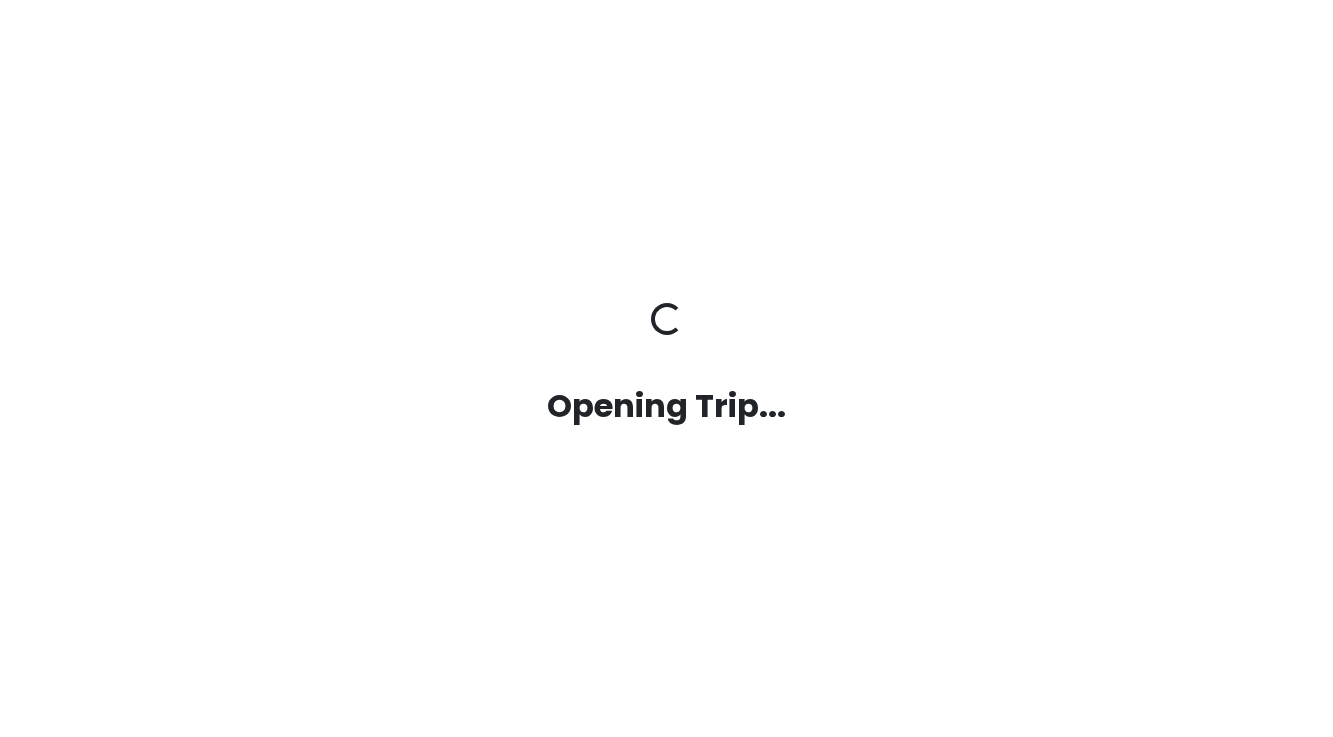 scroll, scrollTop: 0, scrollLeft: 0, axis: both 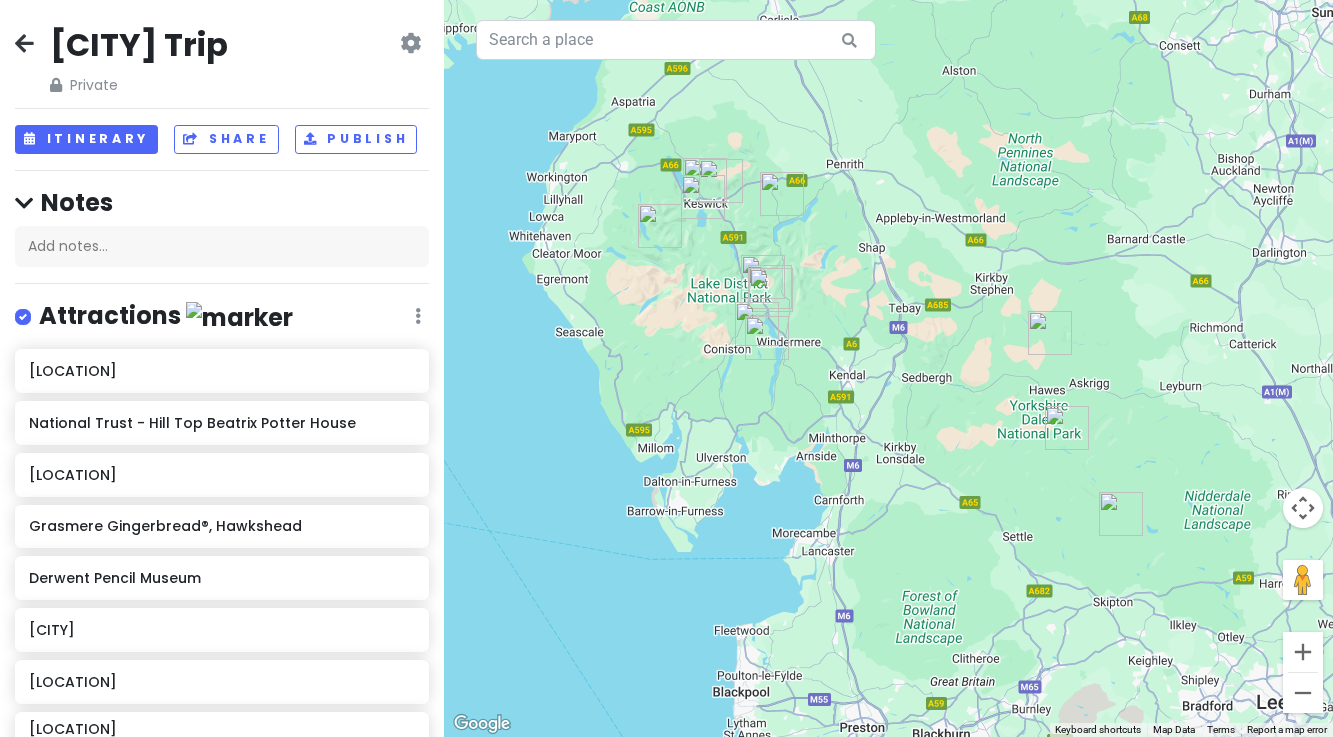 click at bounding box center [410, 43] 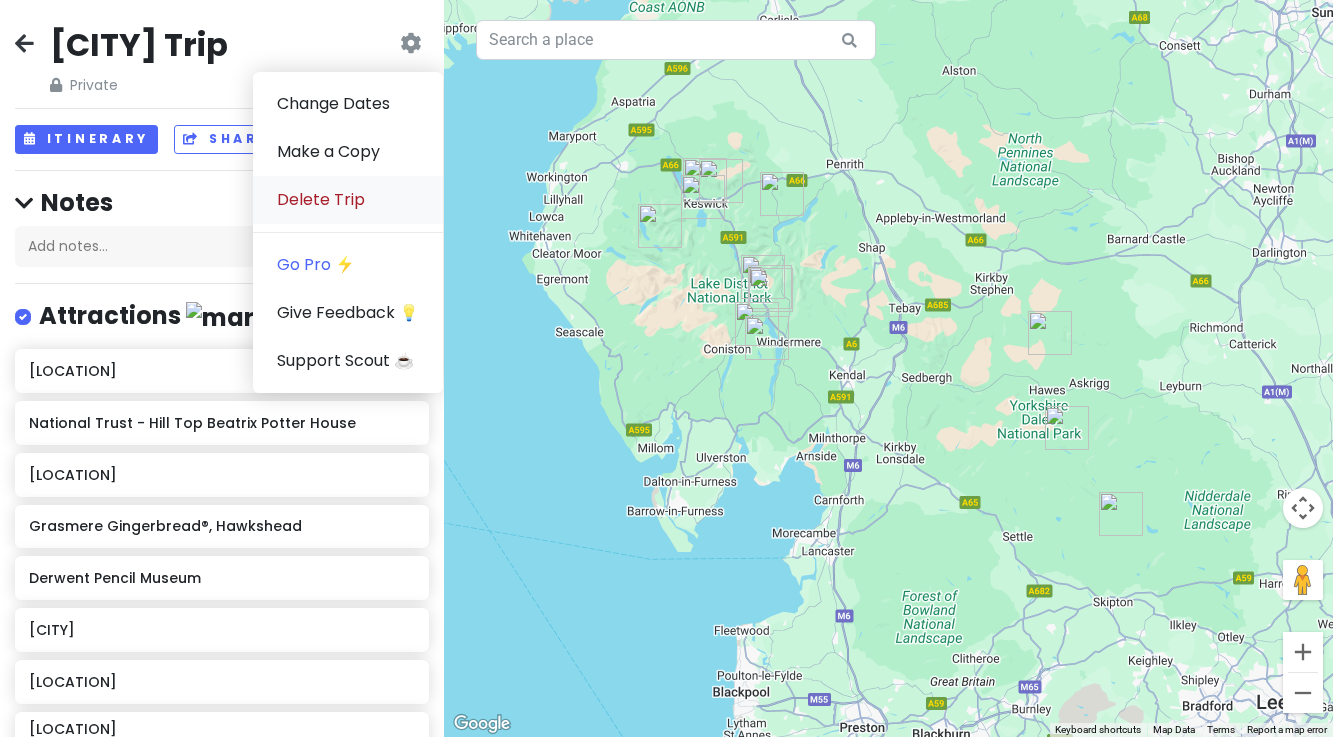 click on "Delete Trip" at bounding box center [348, 200] 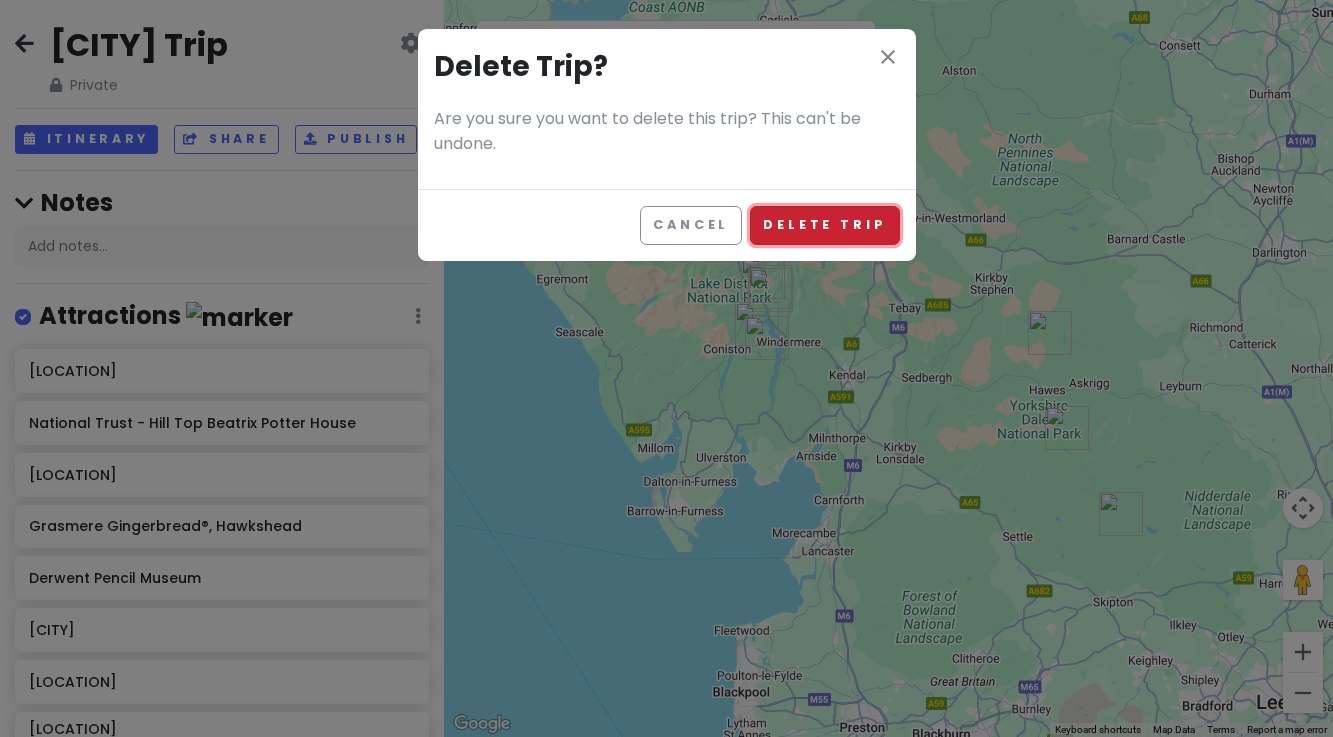 click on "Delete Trip" at bounding box center [824, 225] 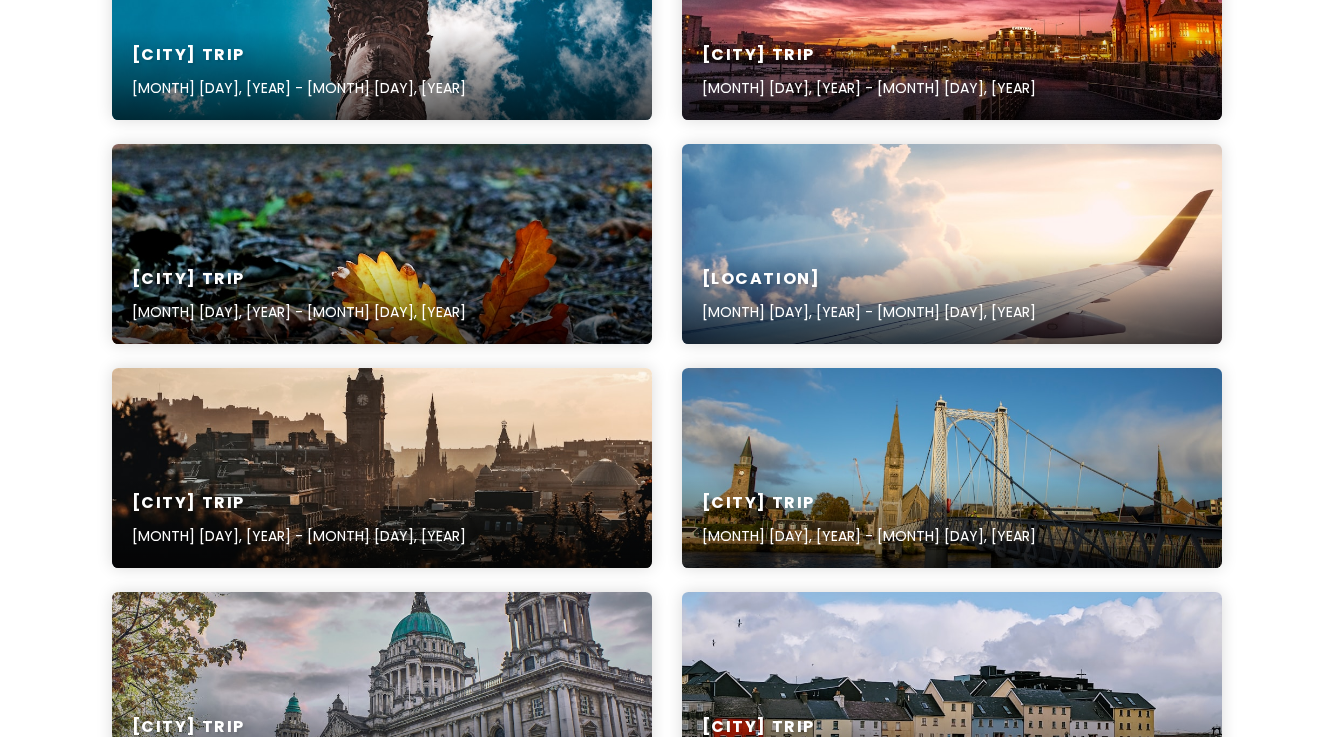 scroll, scrollTop: 622, scrollLeft: 0, axis: vertical 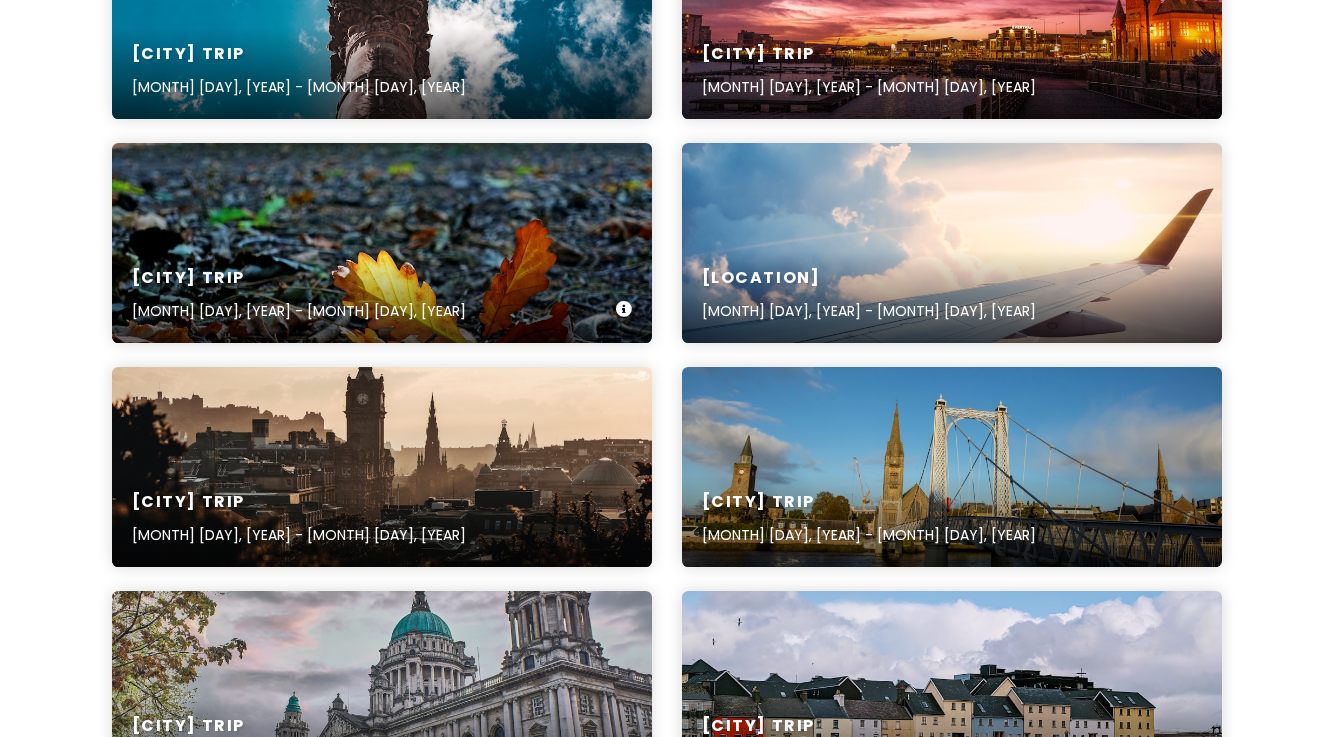 click on "[CITY] Trip [MONTH] [DAY], [YEAR] - [MONTH] [DAY], [YEAR]" at bounding box center [382, 295] 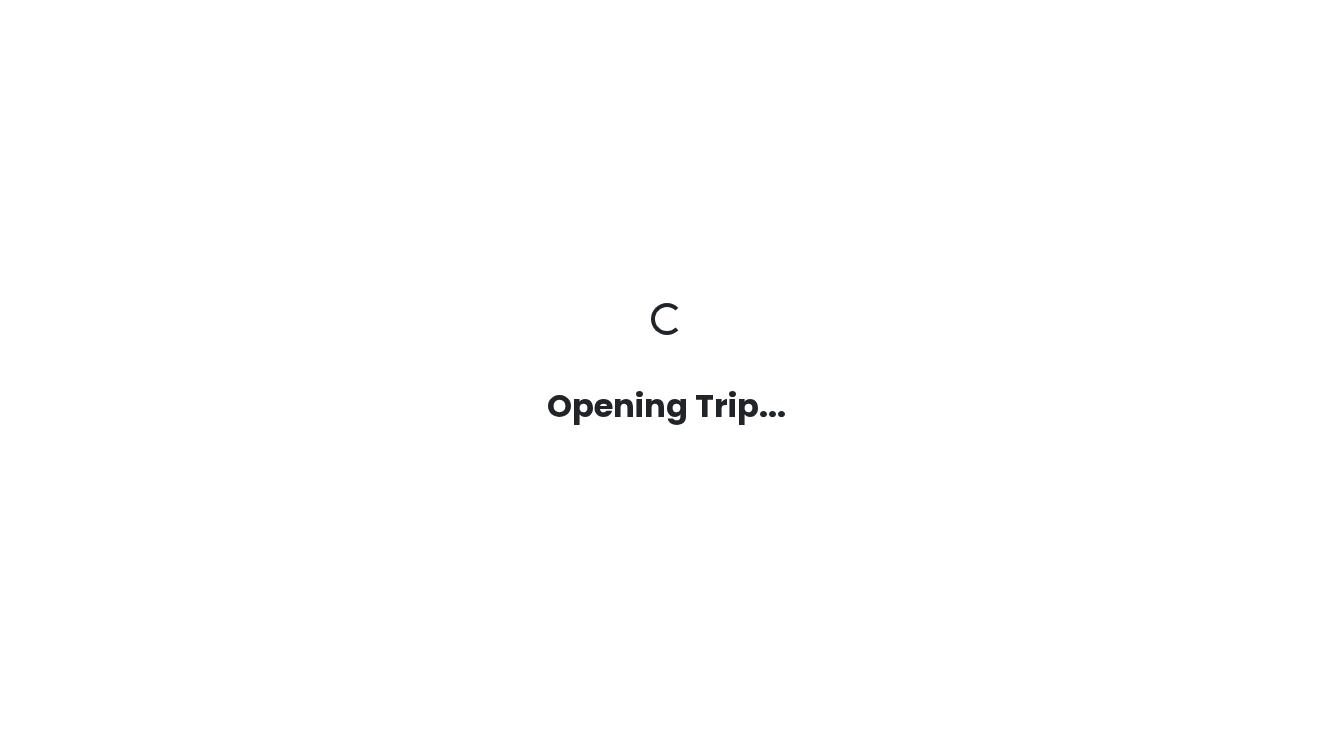 scroll, scrollTop: 0, scrollLeft: 0, axis: both 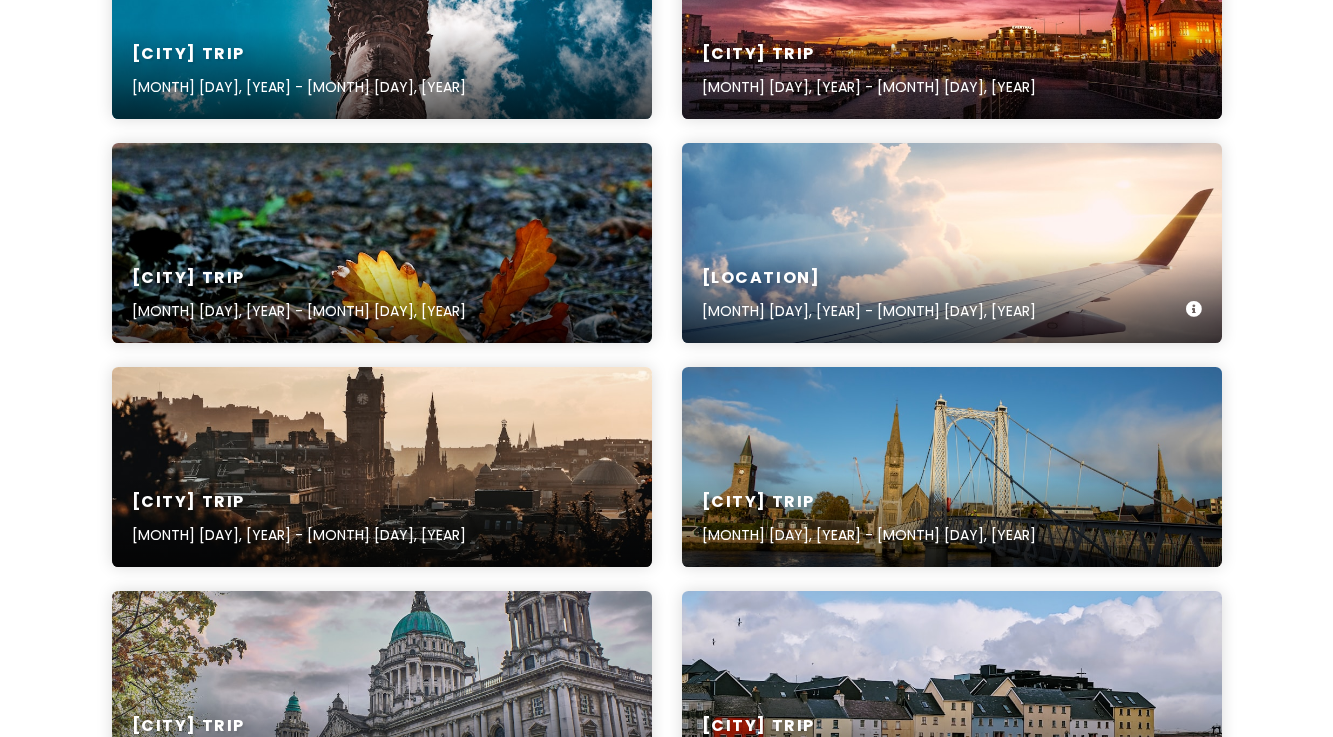 click on "[CITY] [MONTH] [DAY], [YEAR] - [MONTH] [DAY], [YEAR]" at bounding box center (952, 295) 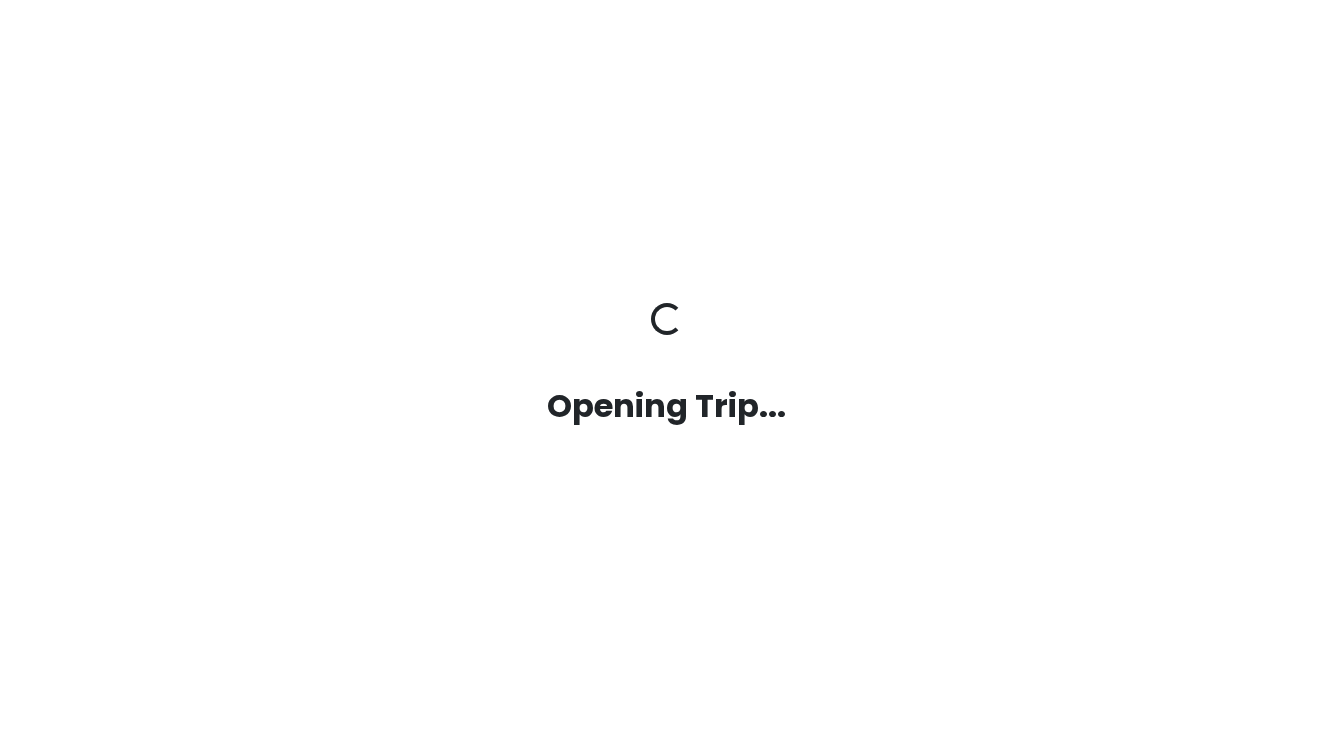 scroll, scrollTop: 0, scrollLeft: 0, axis: both 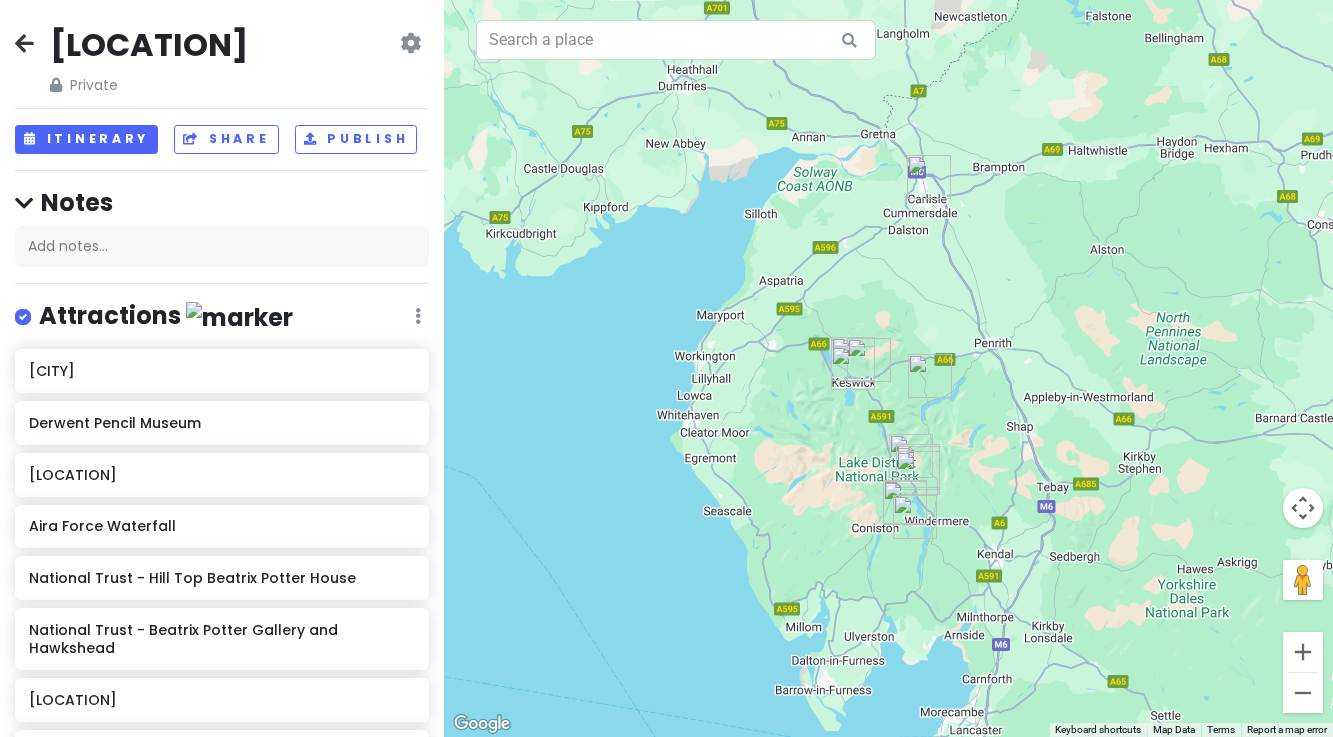 click at bounding box center (410, 43) 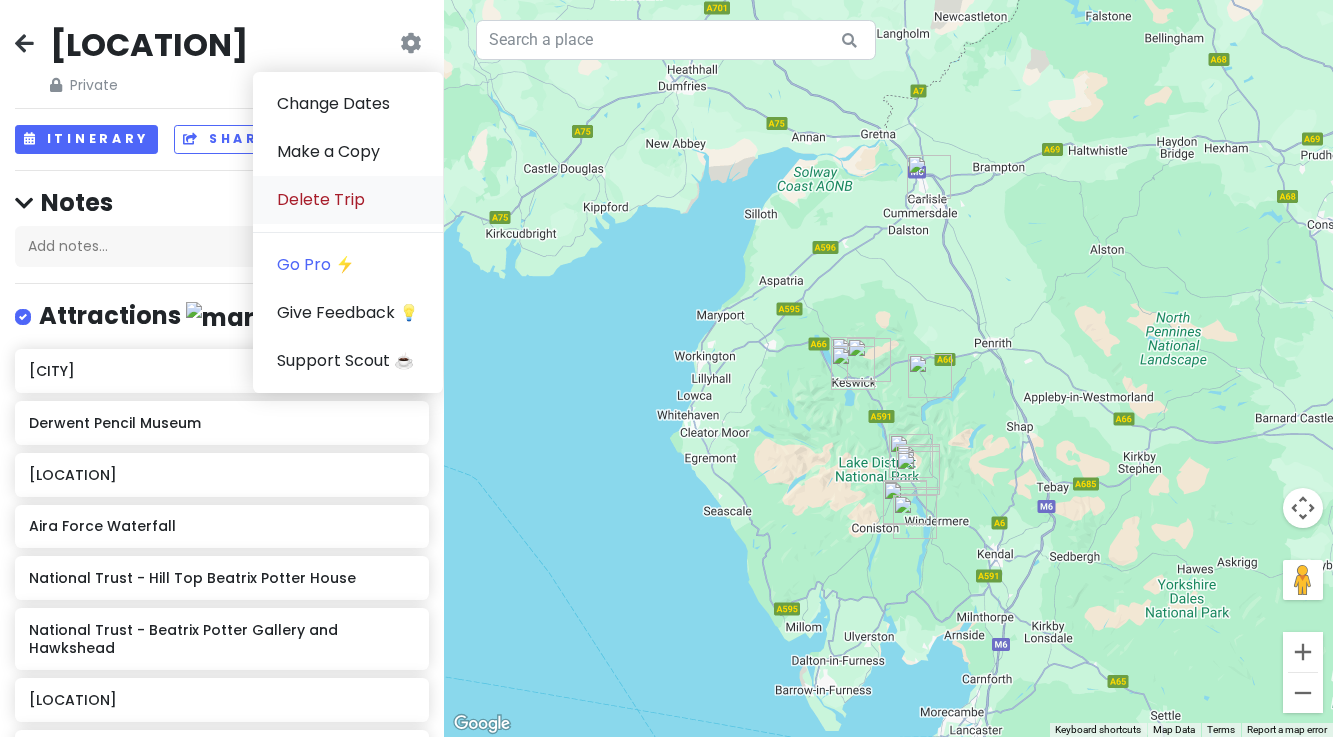 click on "Delete Trip" at bounding box center (348, 200) 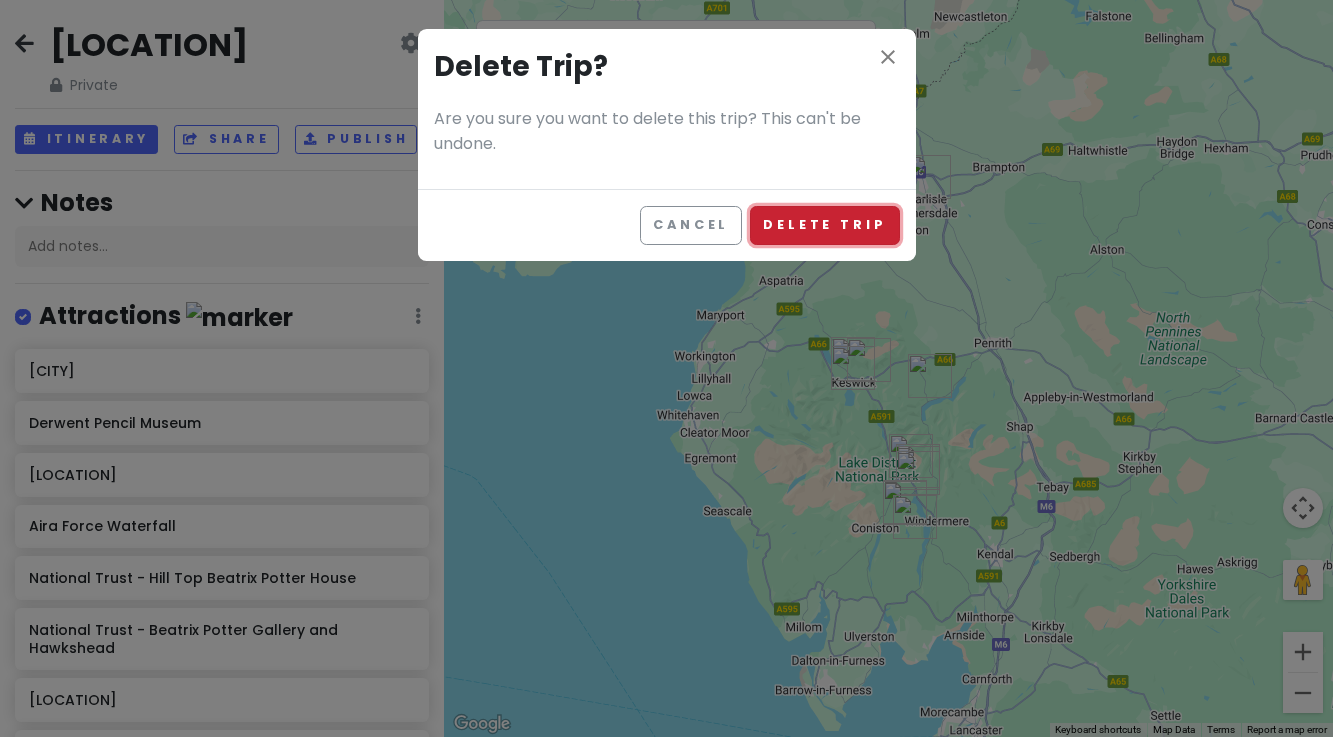 click on "Delete Trip" at bounding box center (824, 225) 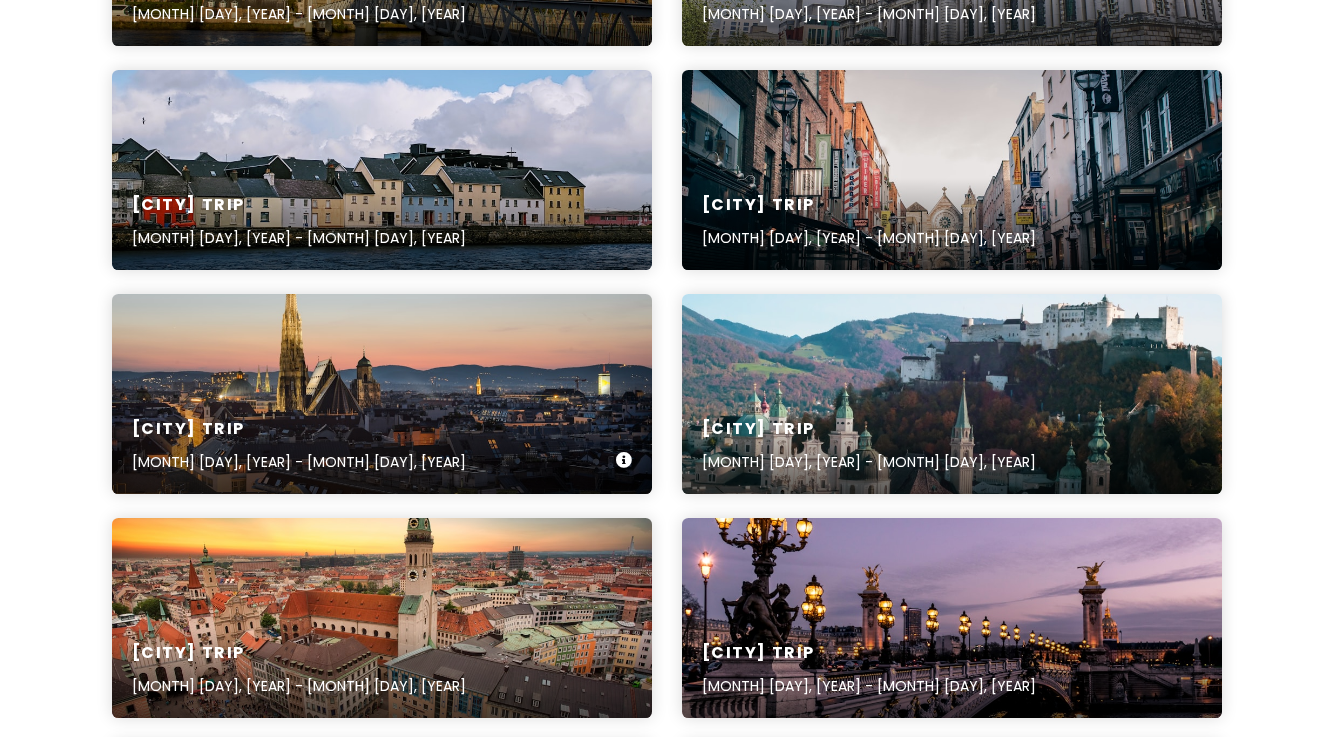 scroll, scrollTop: 1144, scrollLeft: 0, axis: vertical 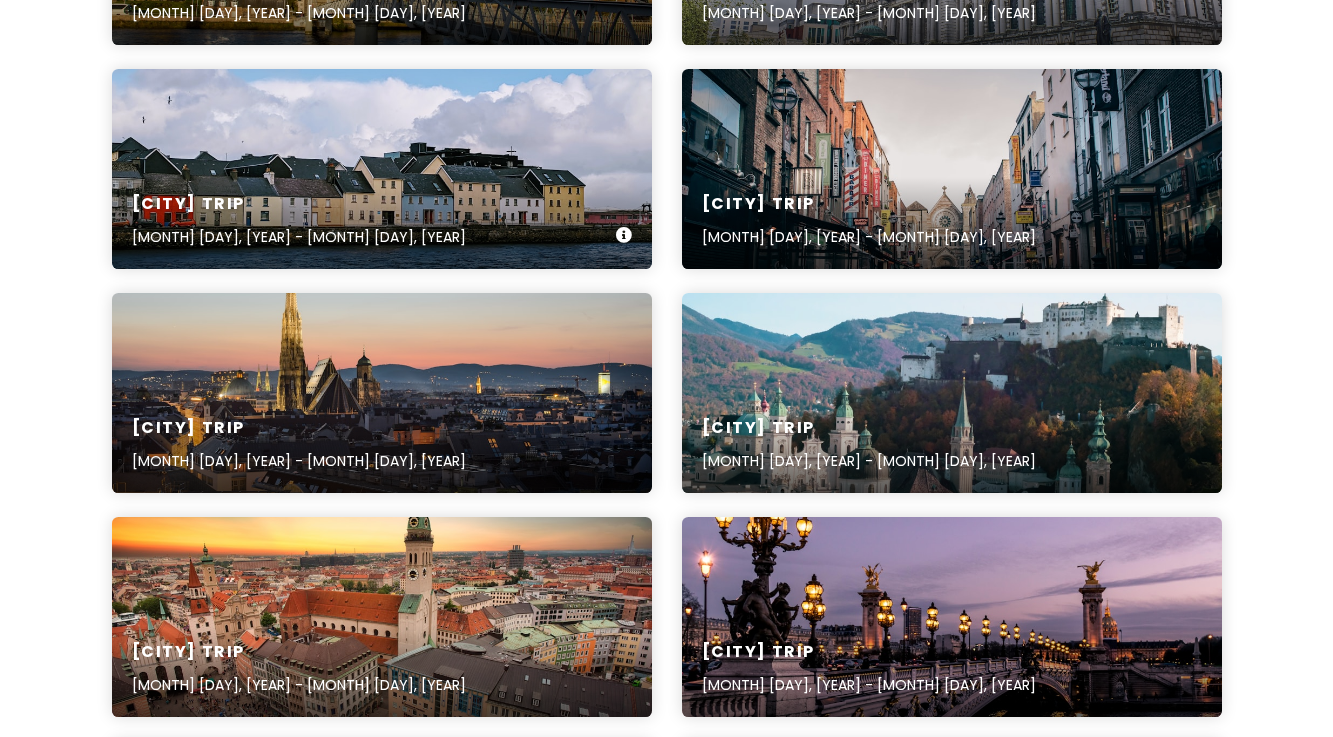 click on "[CITY] Trip [MONTH] [DAY], [YEAR] - [MONTH] [DAY], [YEAR]" at bounding box center [382, 169] 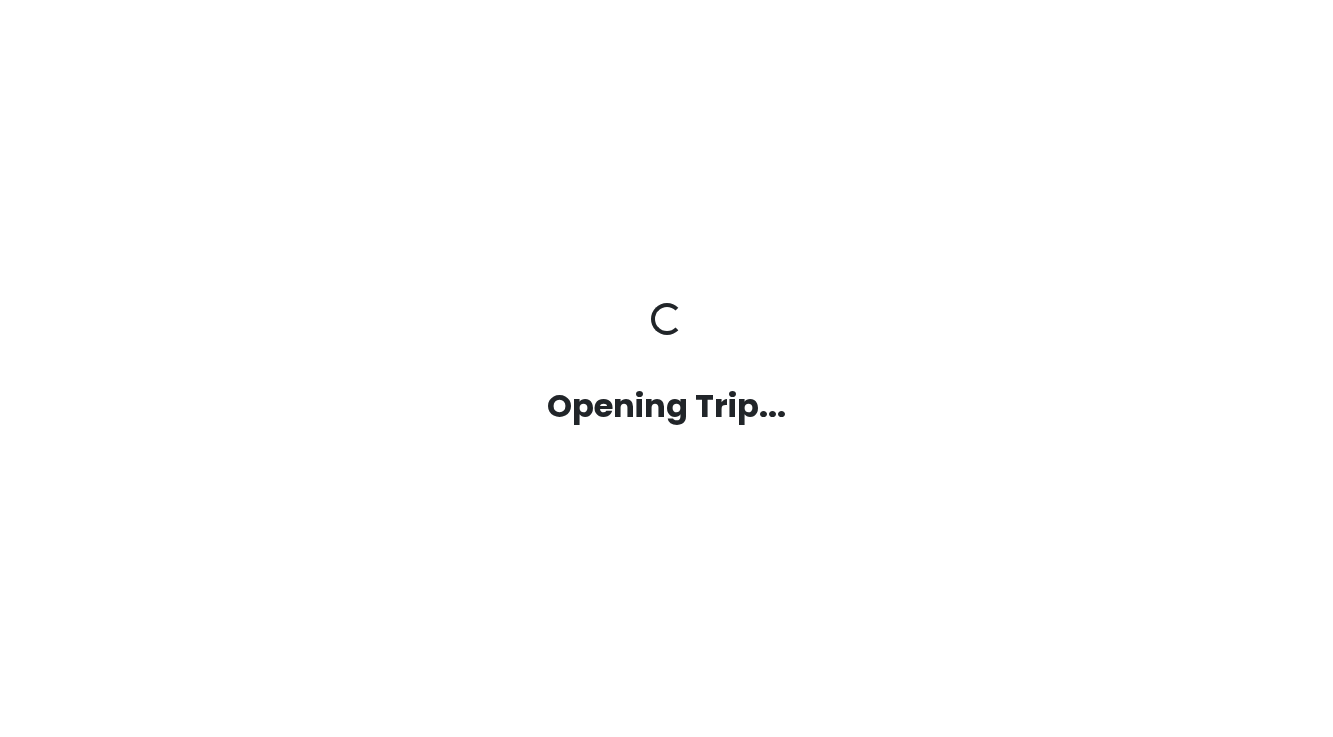 scroll, scrollTop: 0, scrollLeft: 0, axis: both 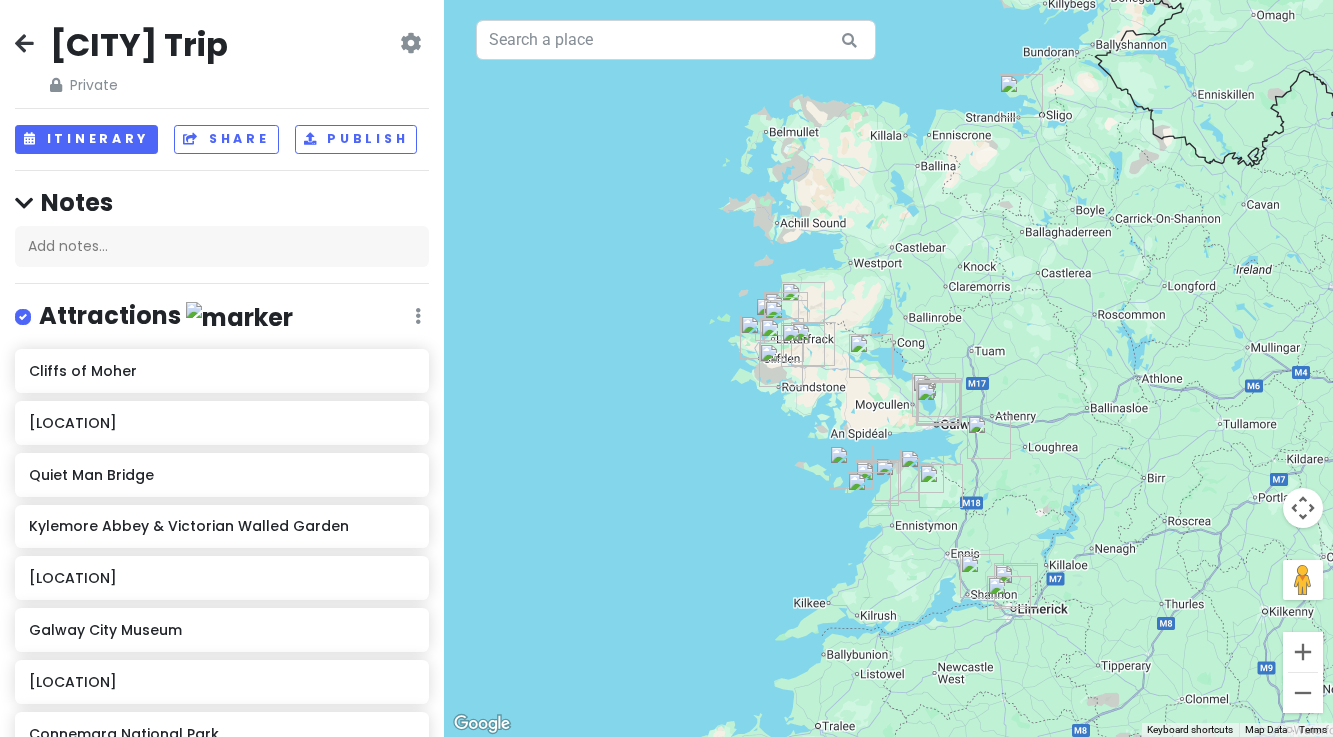 click at bounding box center [24, 43] 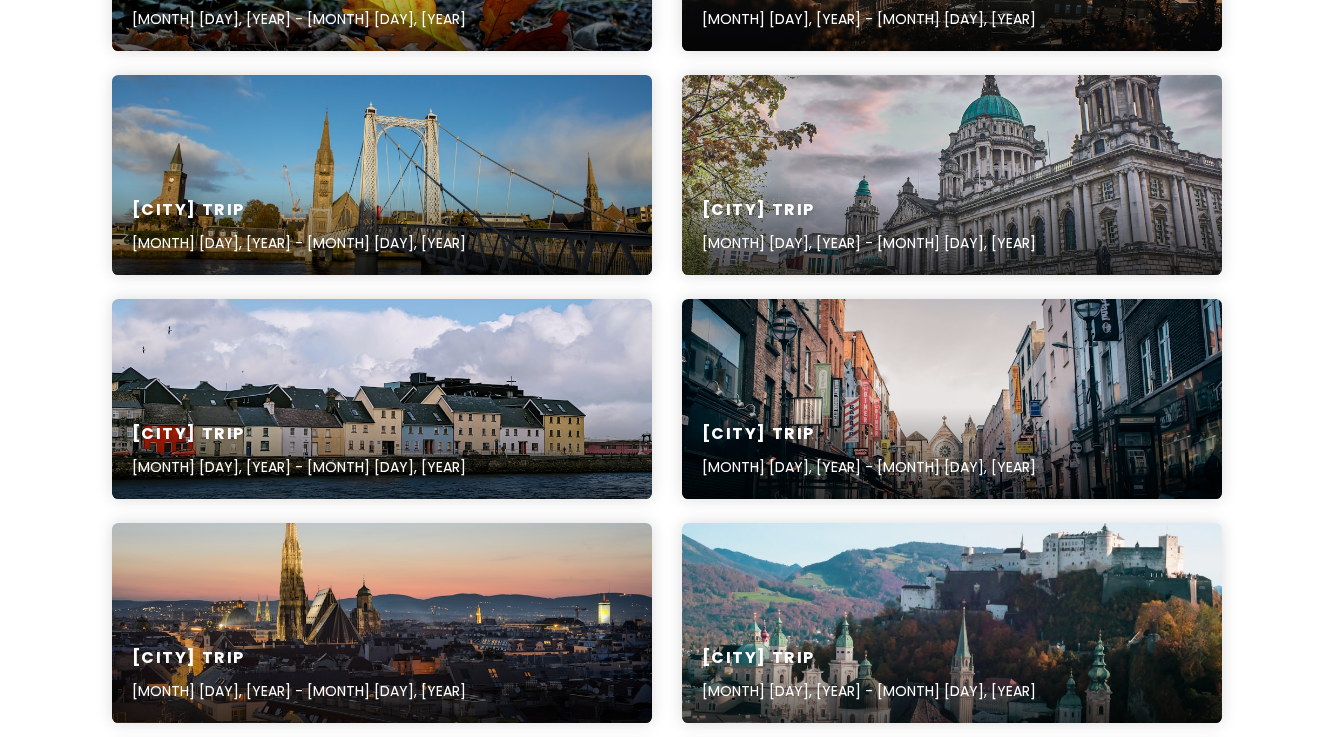 scroll, scrollTop: 918, scrollLeft: 0, axis: vertical 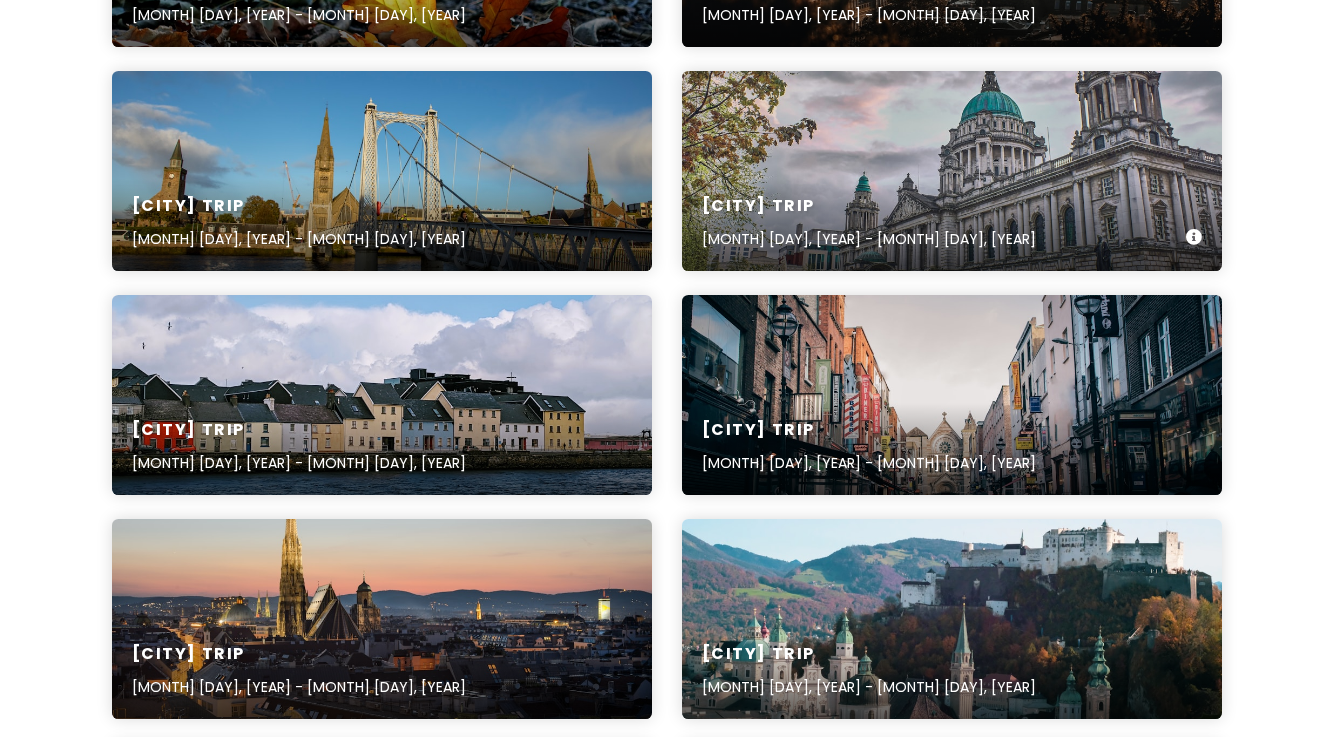 click on "[CITY] Trip [MONTH] [DAY], [YEAR] - [MONTH] [DAY], [YEAR]" at bounding box center (952, 171) 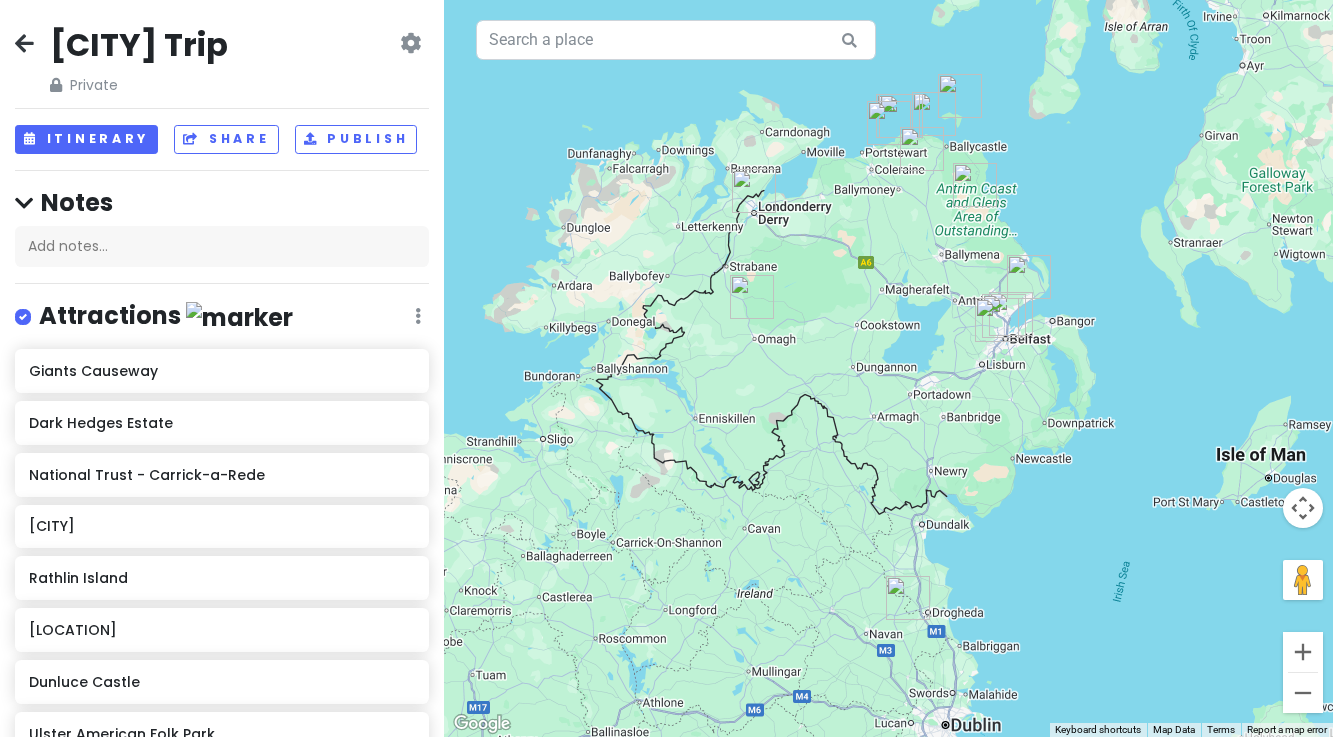 click at bounding box center [24, 43] 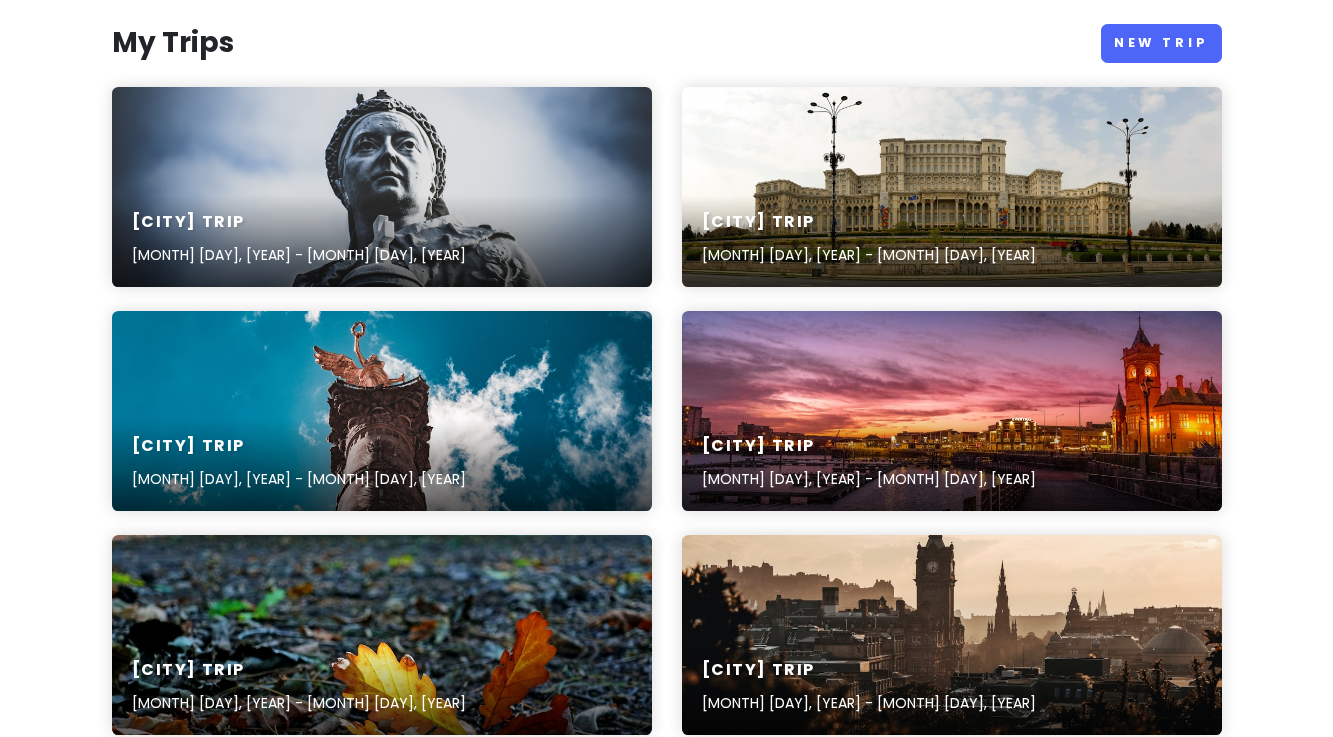 scroll, scrollTop: 0, scrollLeft: 0, axis: both 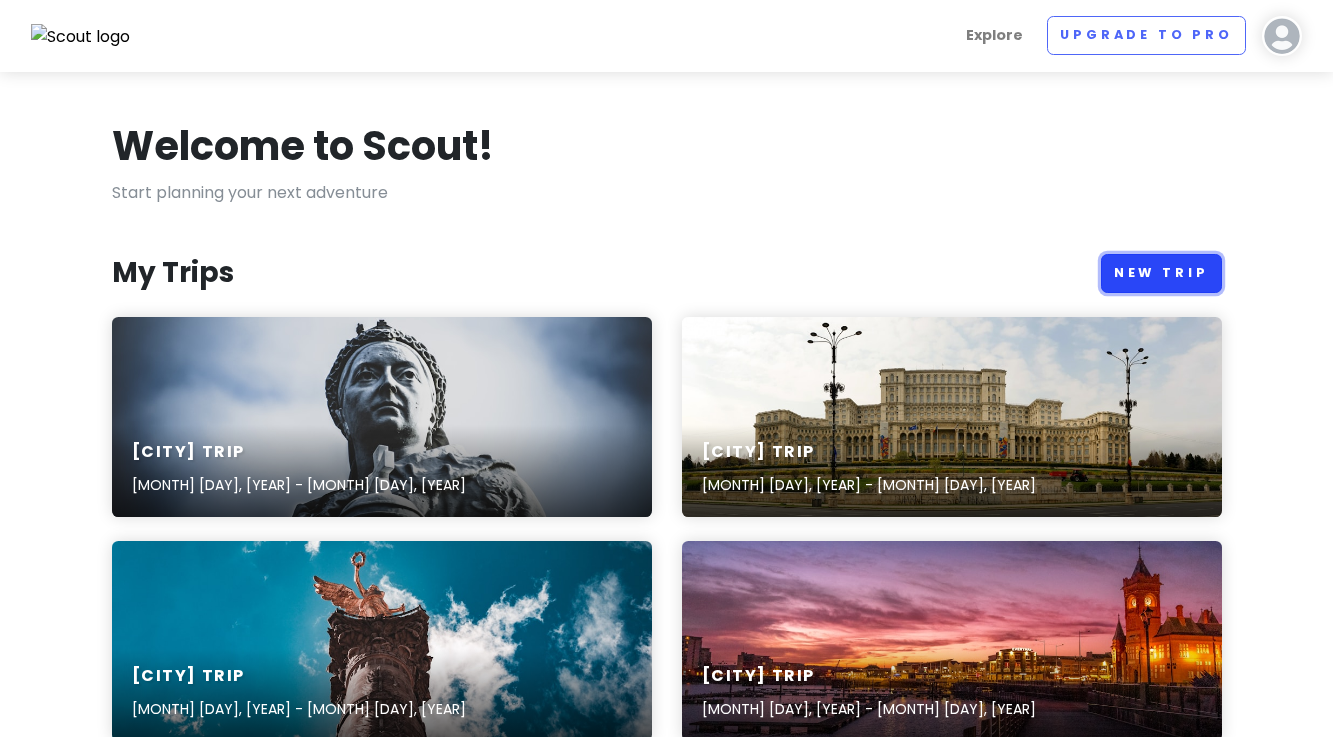 click on "New Trip" at bounding box center (1161, 273) 